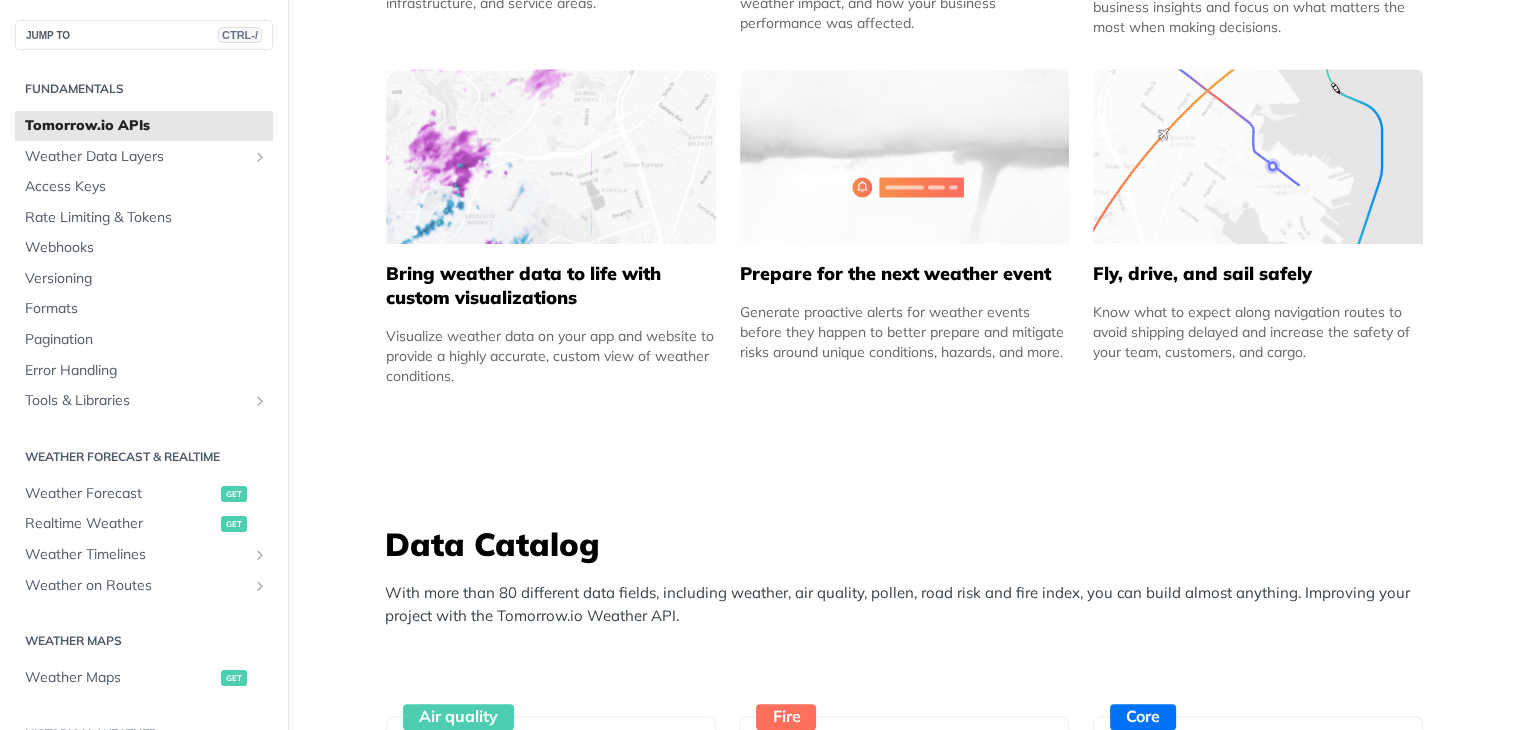 scroll, scrollTop: 1600, scrollLeft: 0, axis: vertical 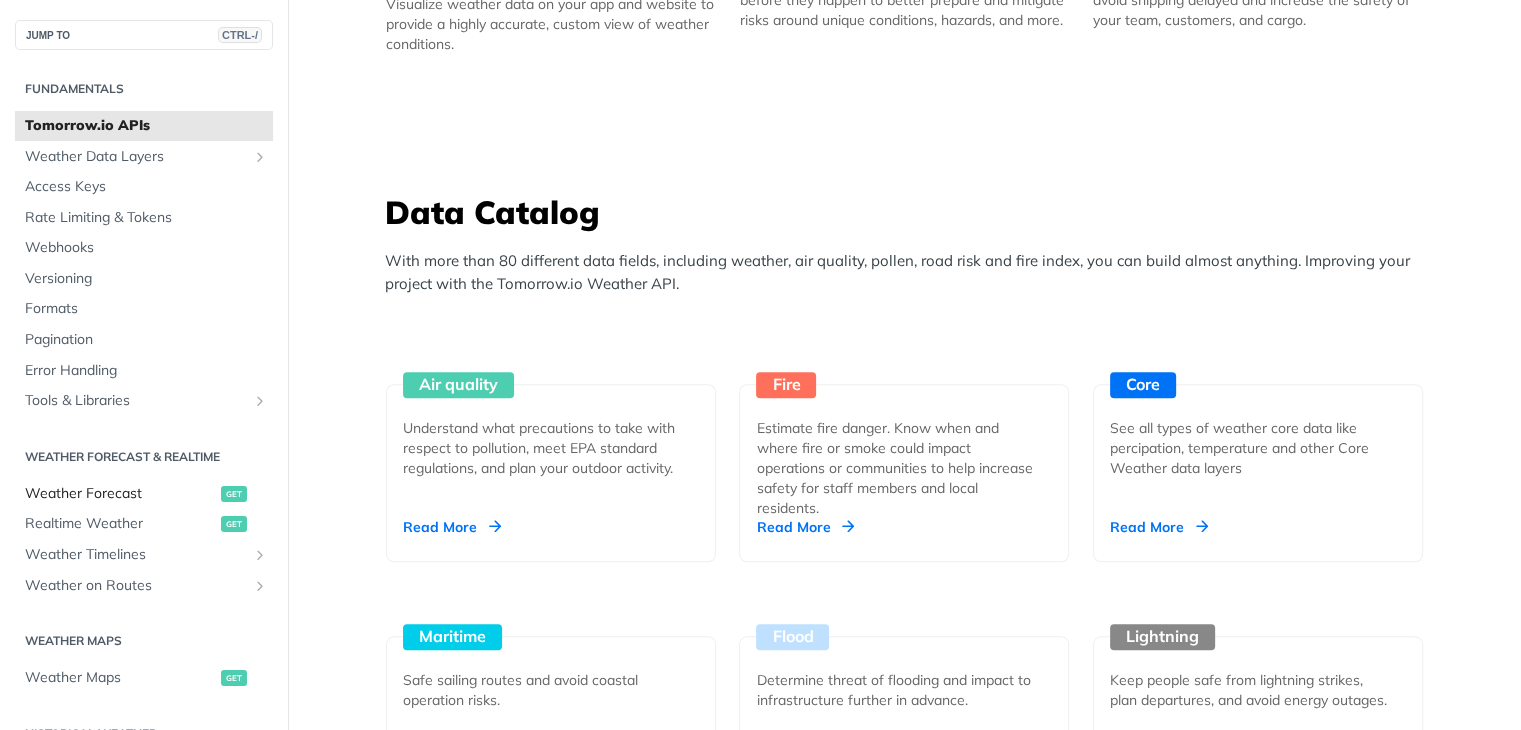 click on "Weather Forecast" at bounding box center (120, 494) 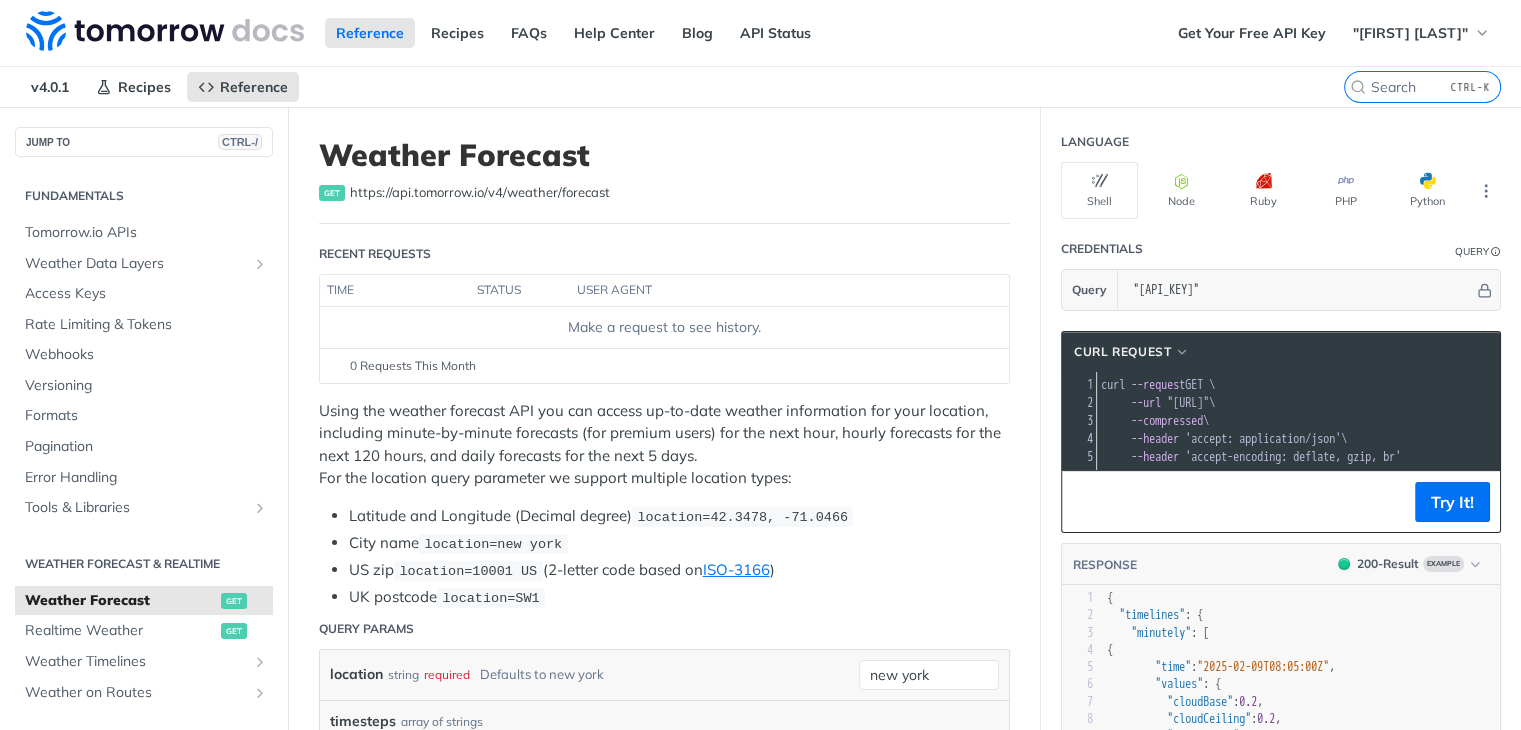 scroll, scrollTop: 100, scrollLeft: 0, axis: vertical 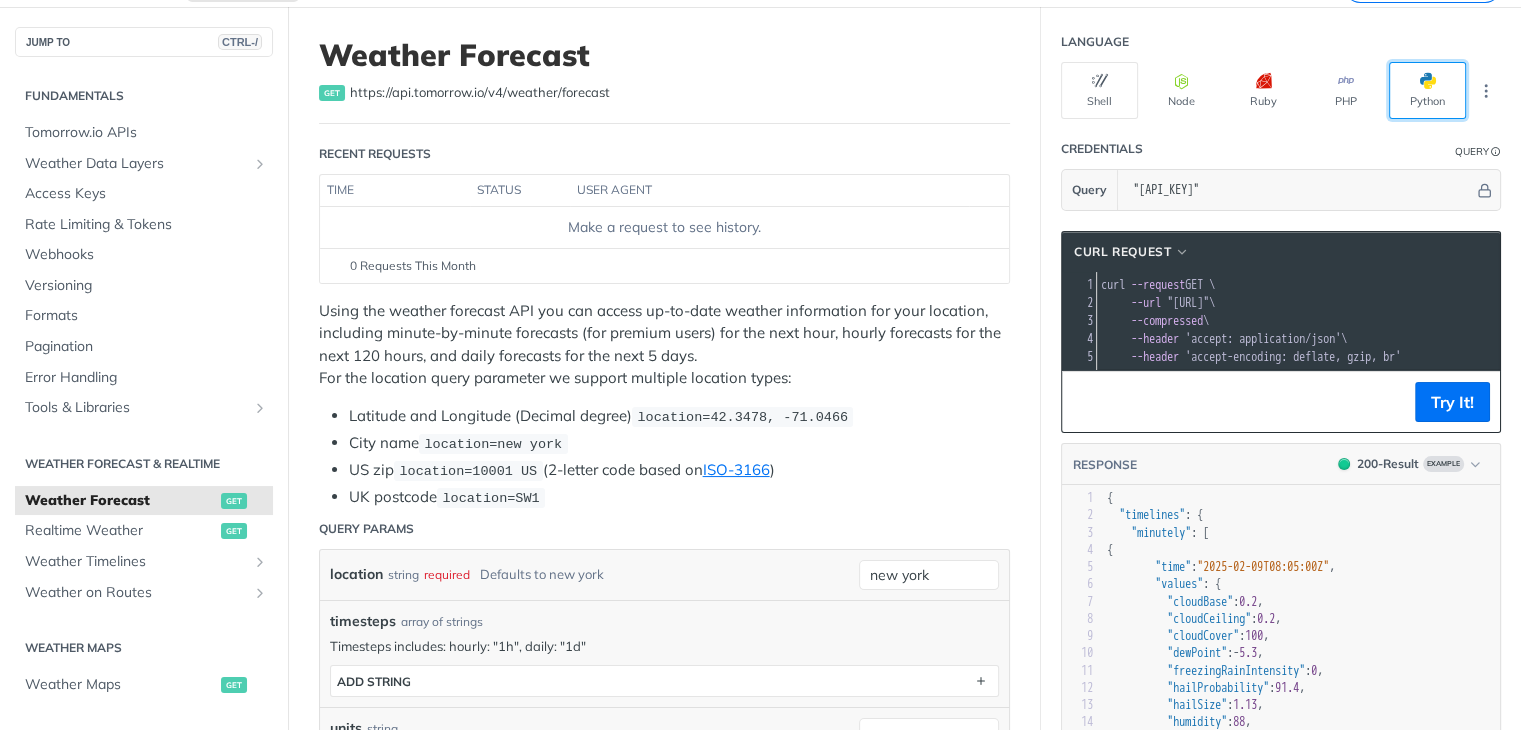 click at bounding box center (1436, 81) 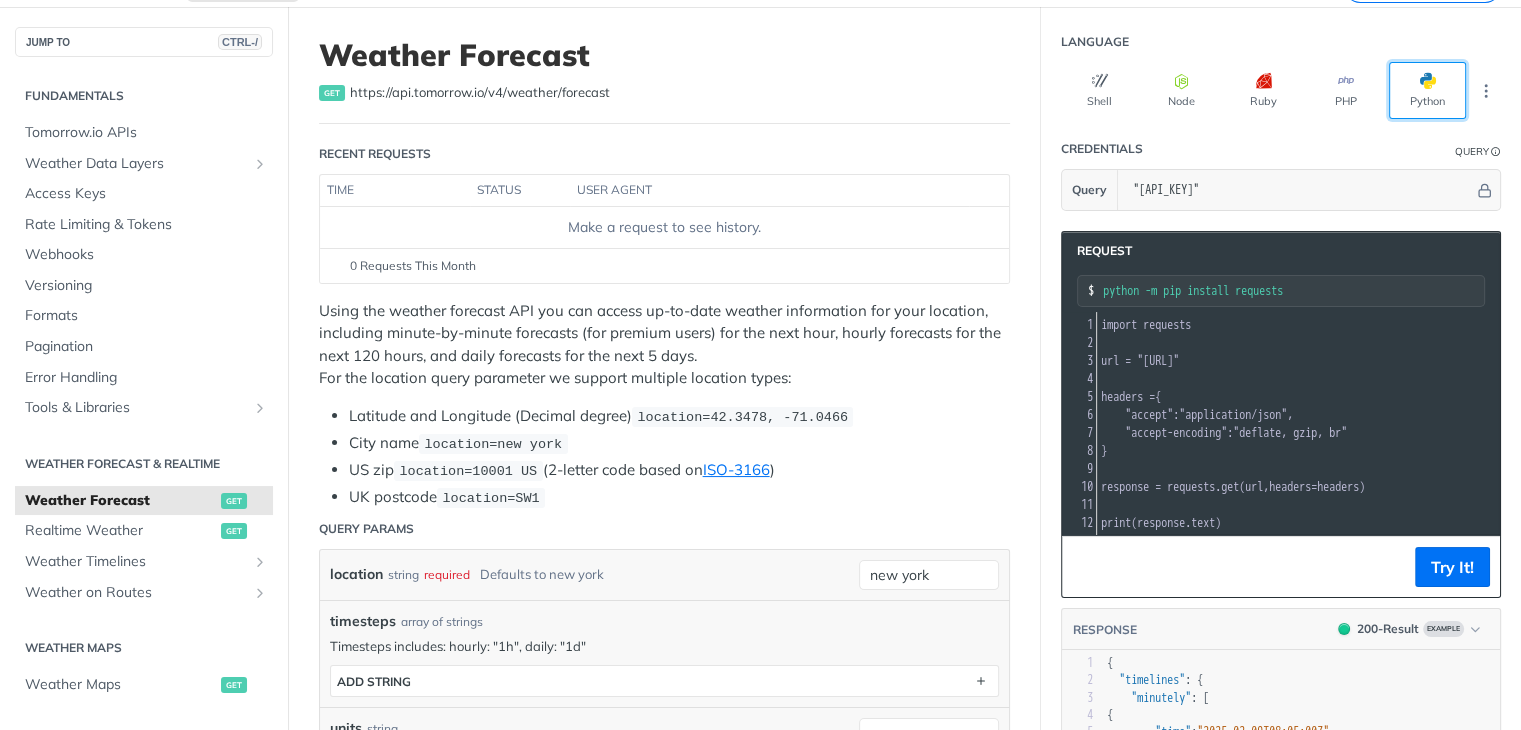 scroll, scrollTop: 14, scrollLeft: 0, axis: vertical 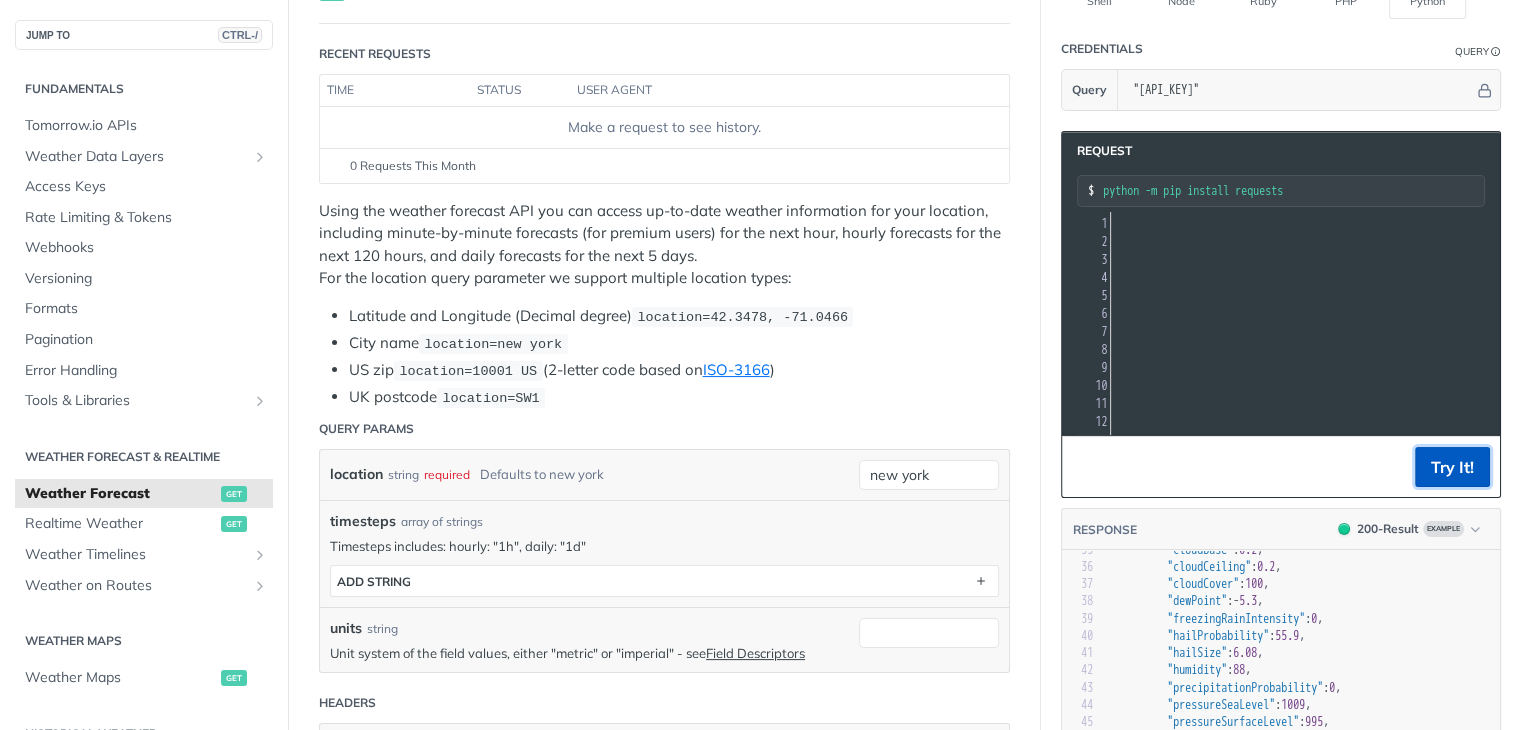 click on "Try It!" at bounding box center [1452, 467] 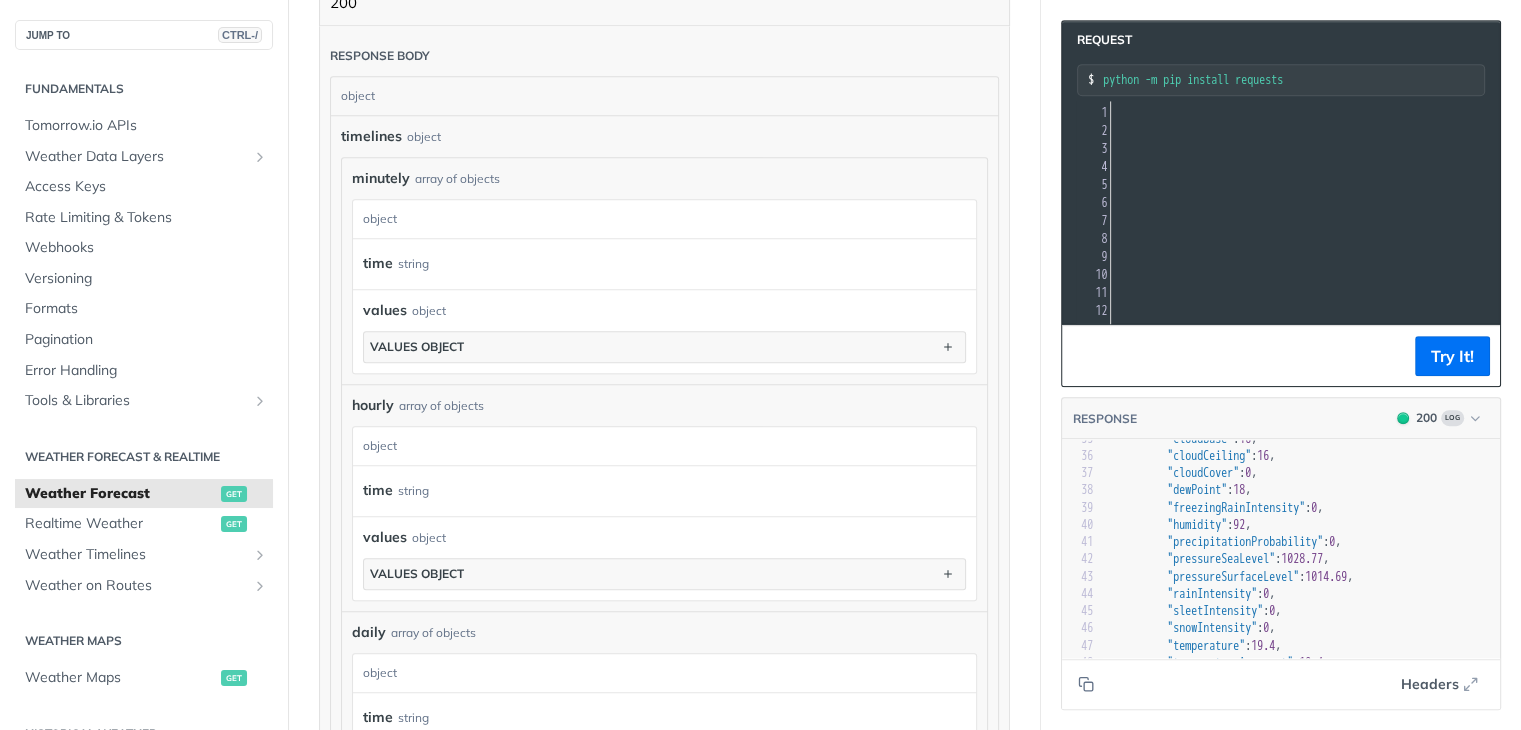 scroll, scrollTop: 1100, scrollLeft: 0, axis: vertical 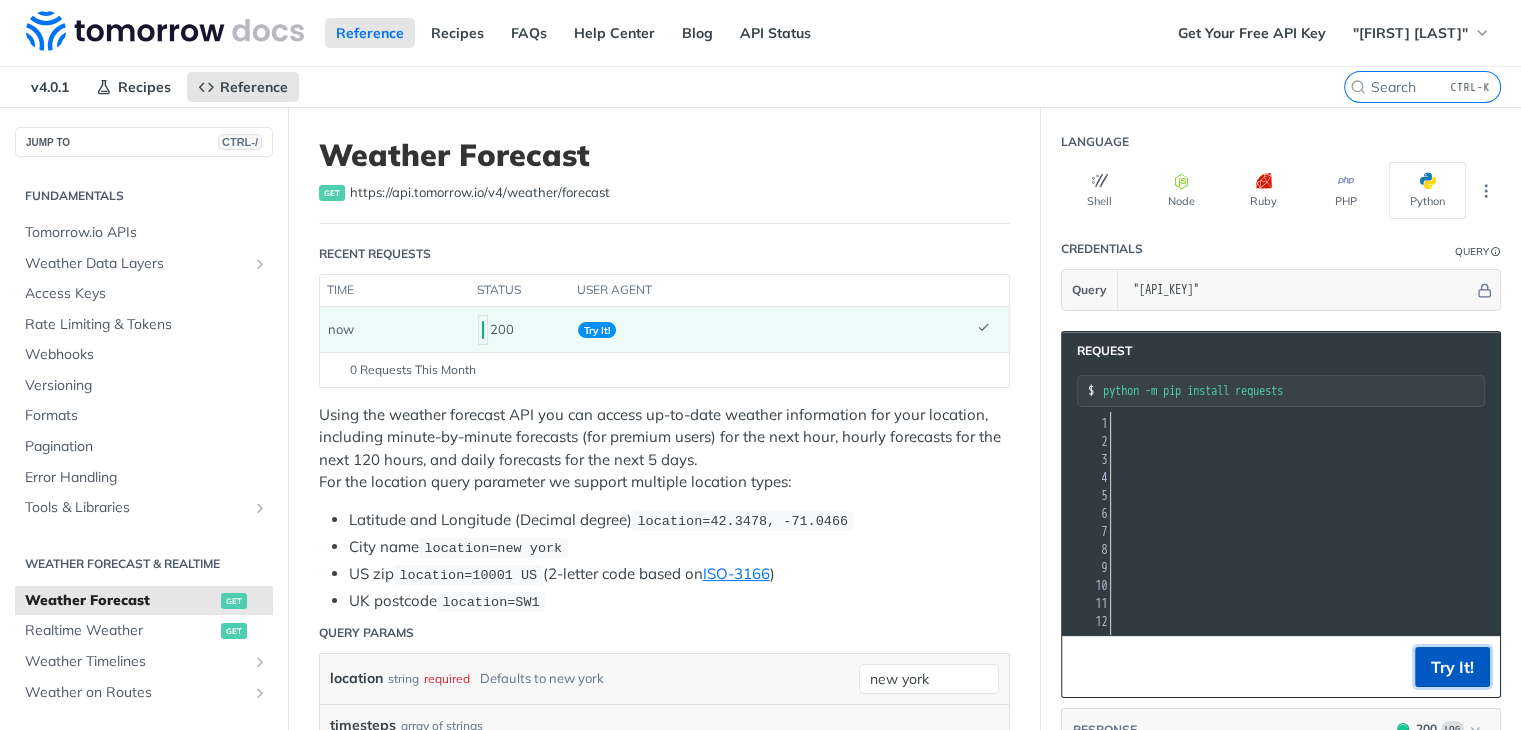 click on "Try It!" at bounding box center [1452, 667] 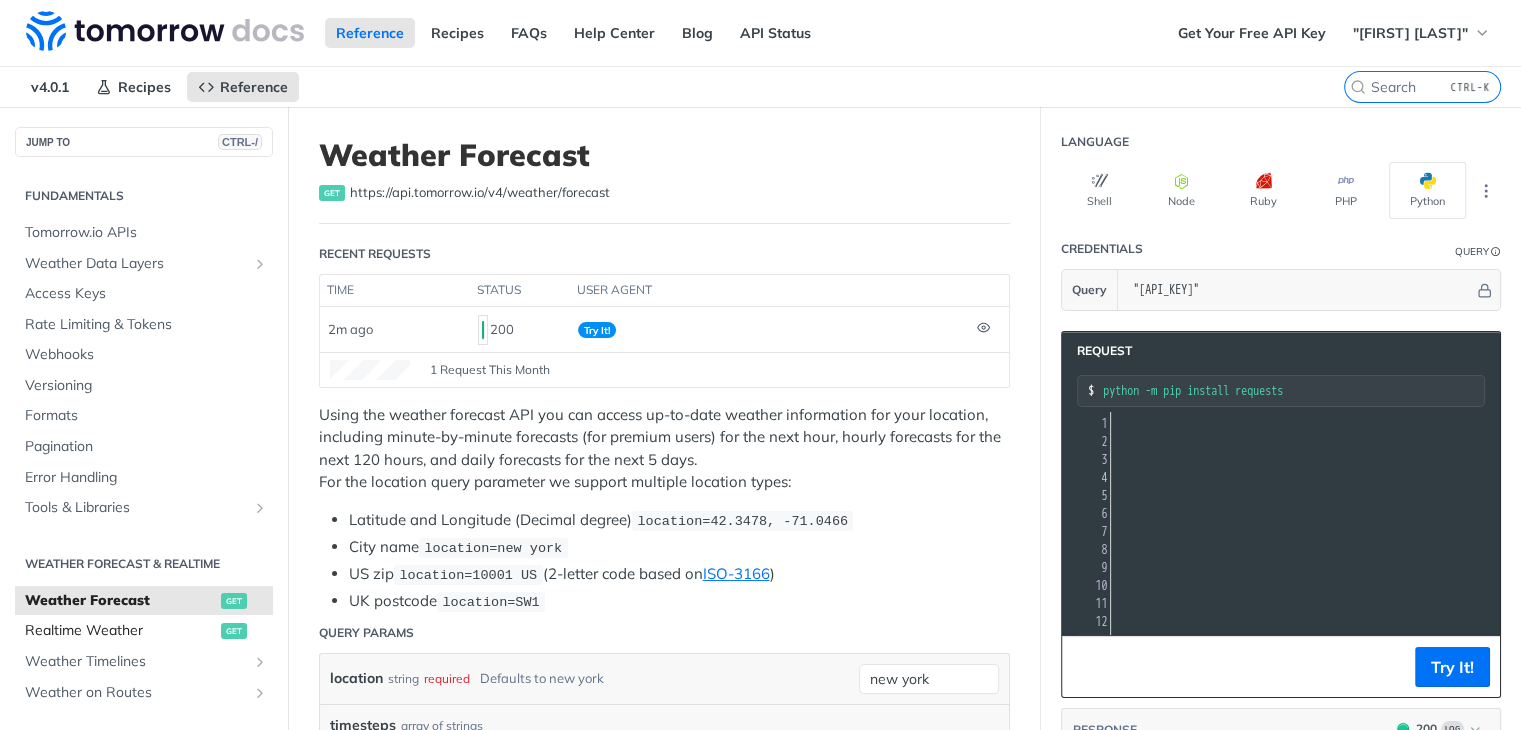 click on "Realtime Weather" at bounding box center [120, 631] 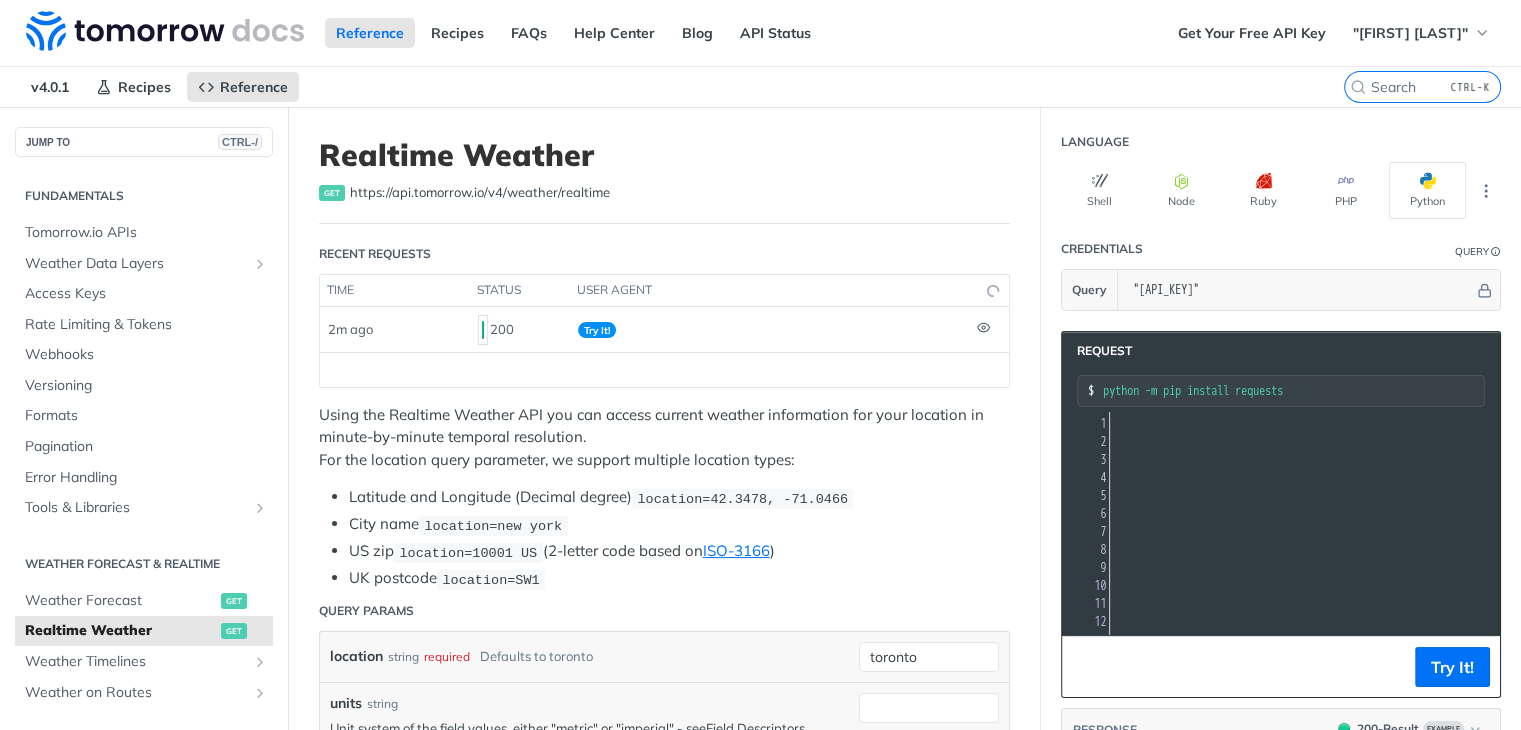 scroll, scrollTop: 0, scrollLeft: 330, axis: horizontal 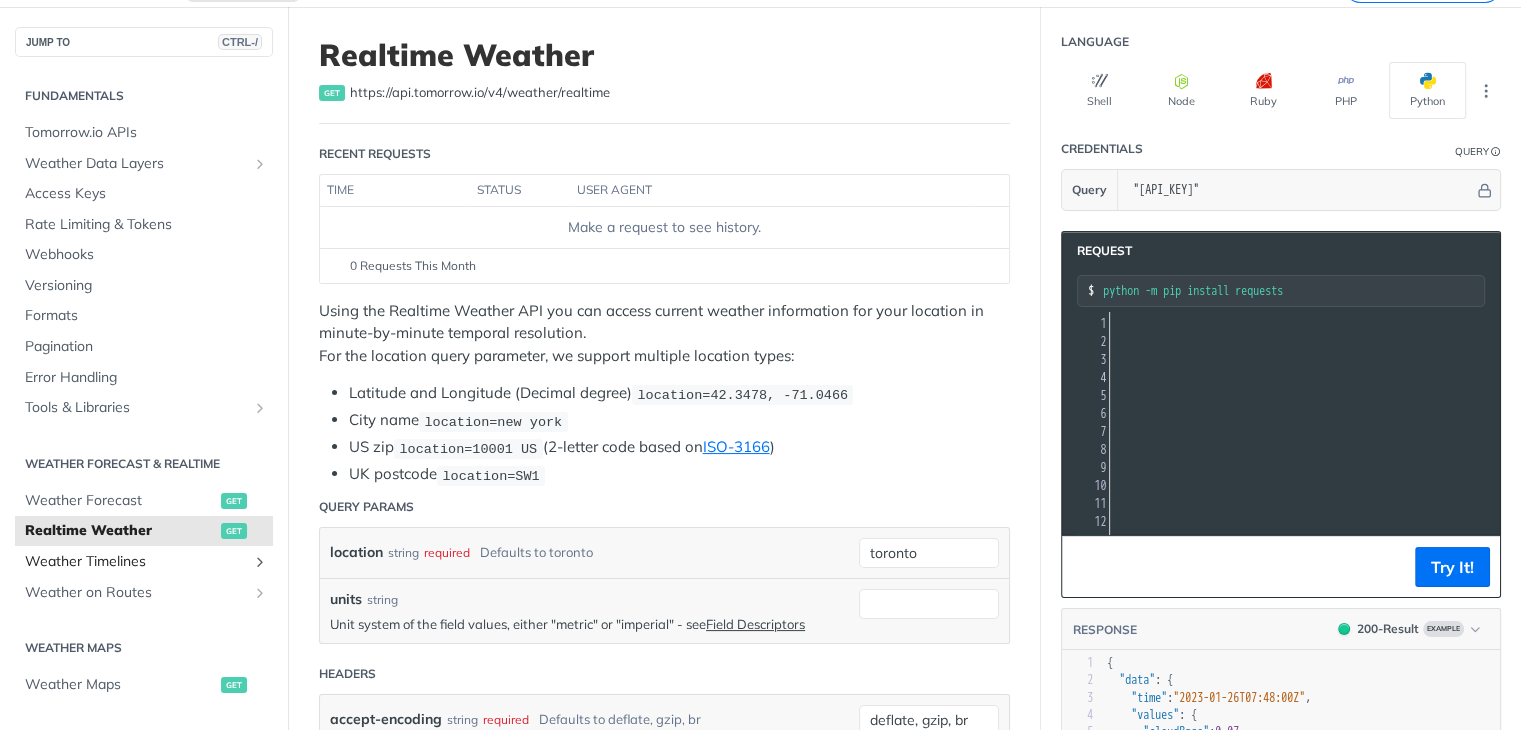 click on "Weather Timelines" at bounding box center (136, 562) 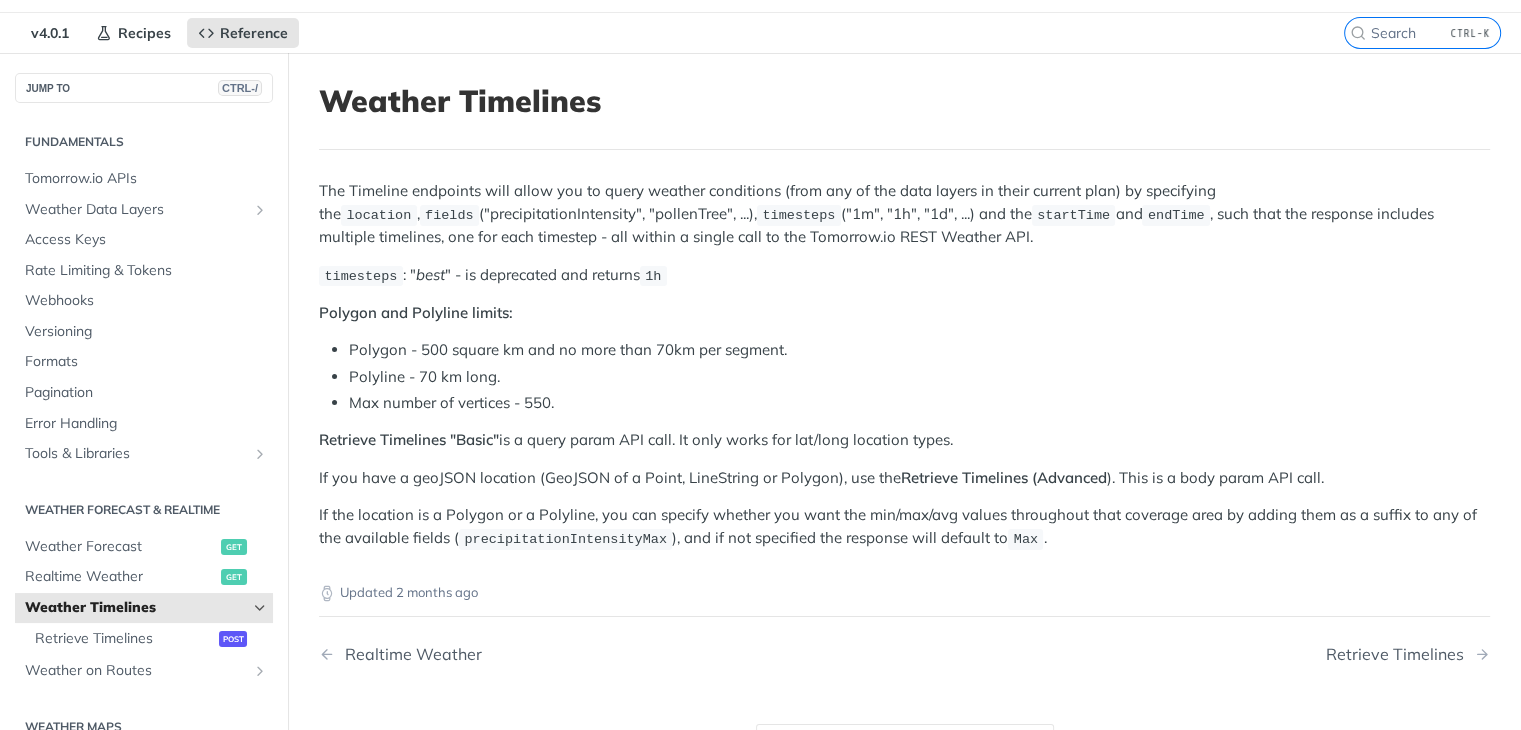 scroll, scrollTop: 100, scrollLeft: 0, axis: vertical 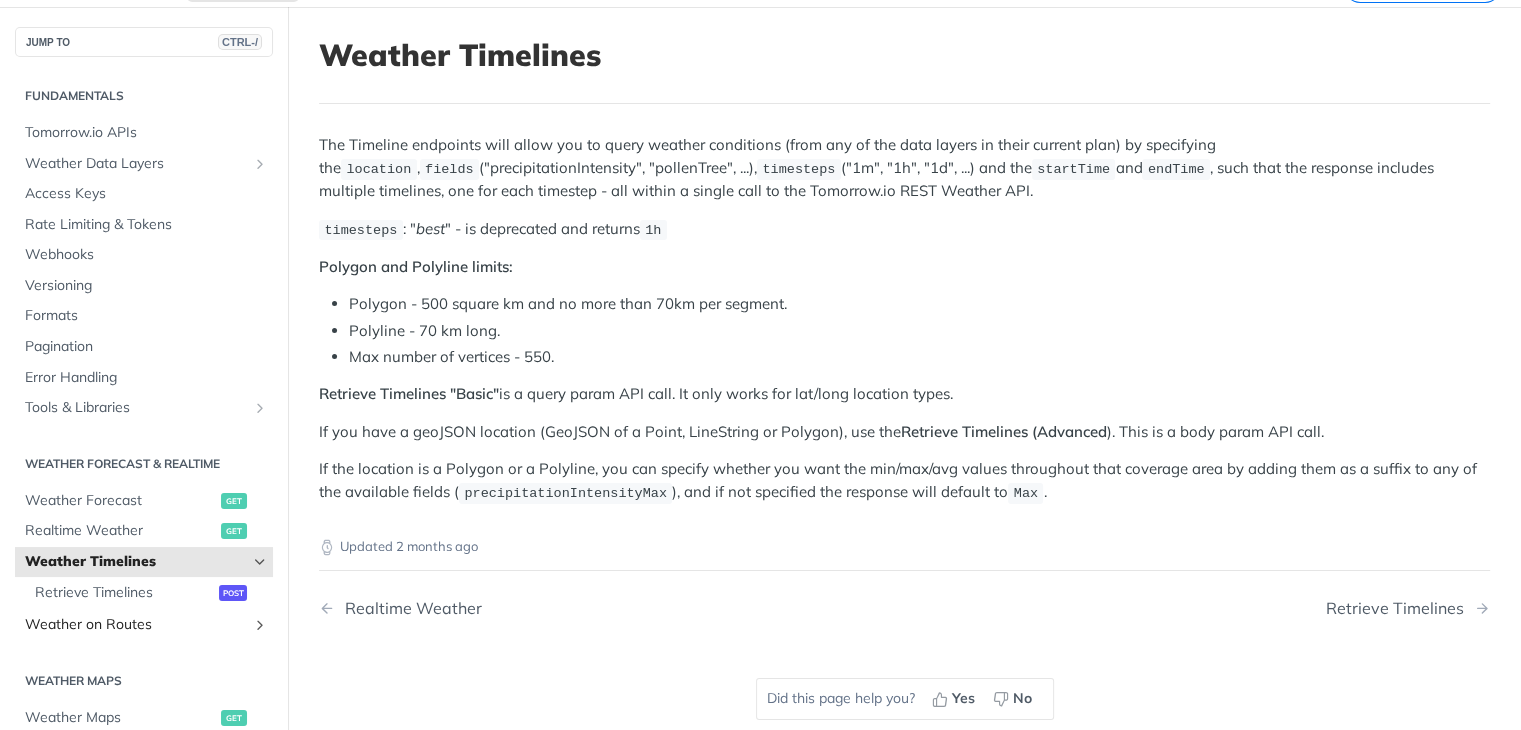 click on "Weather on Routes" at bounding box center [136, 625] 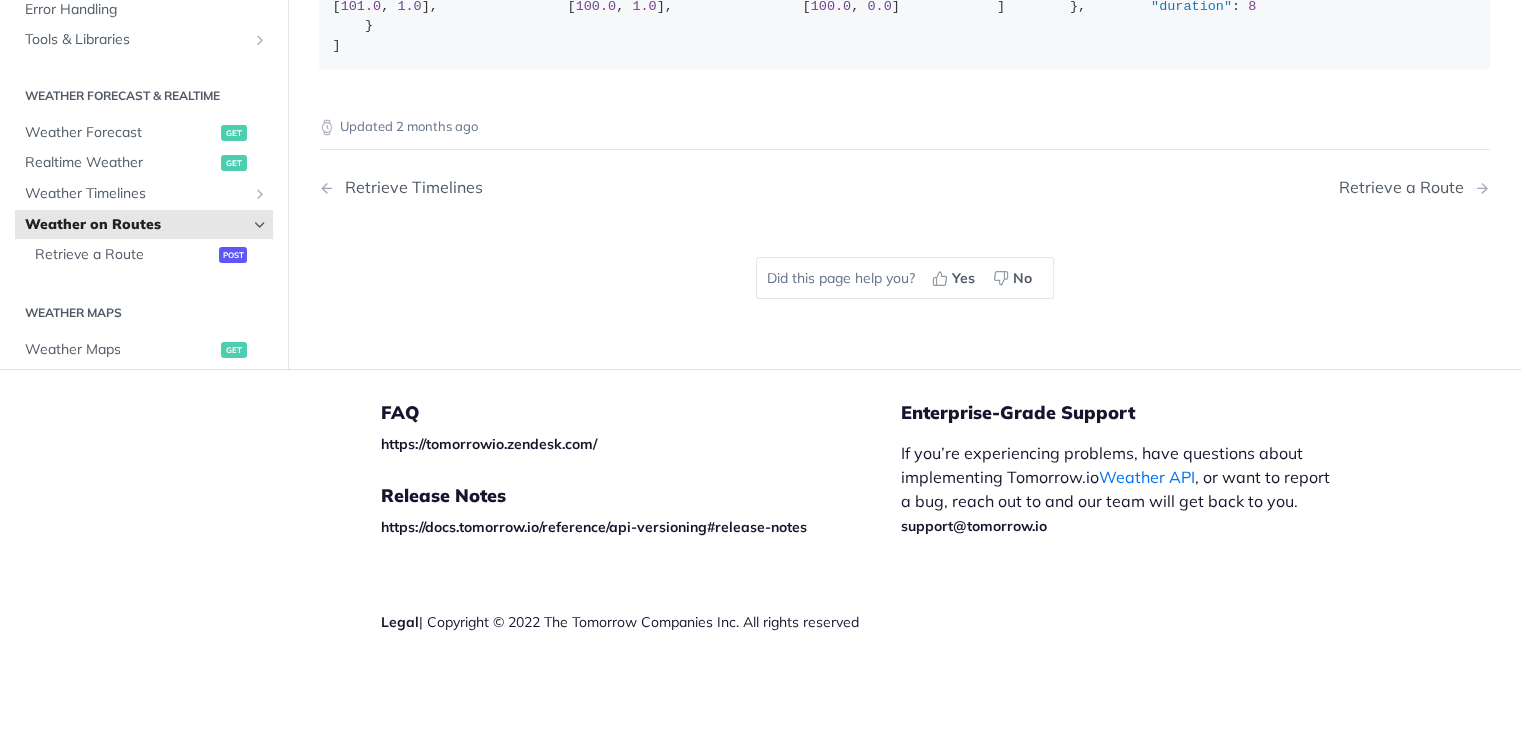 scroll, scrollTop: 600, scrollLeft: 0, axis: vertical 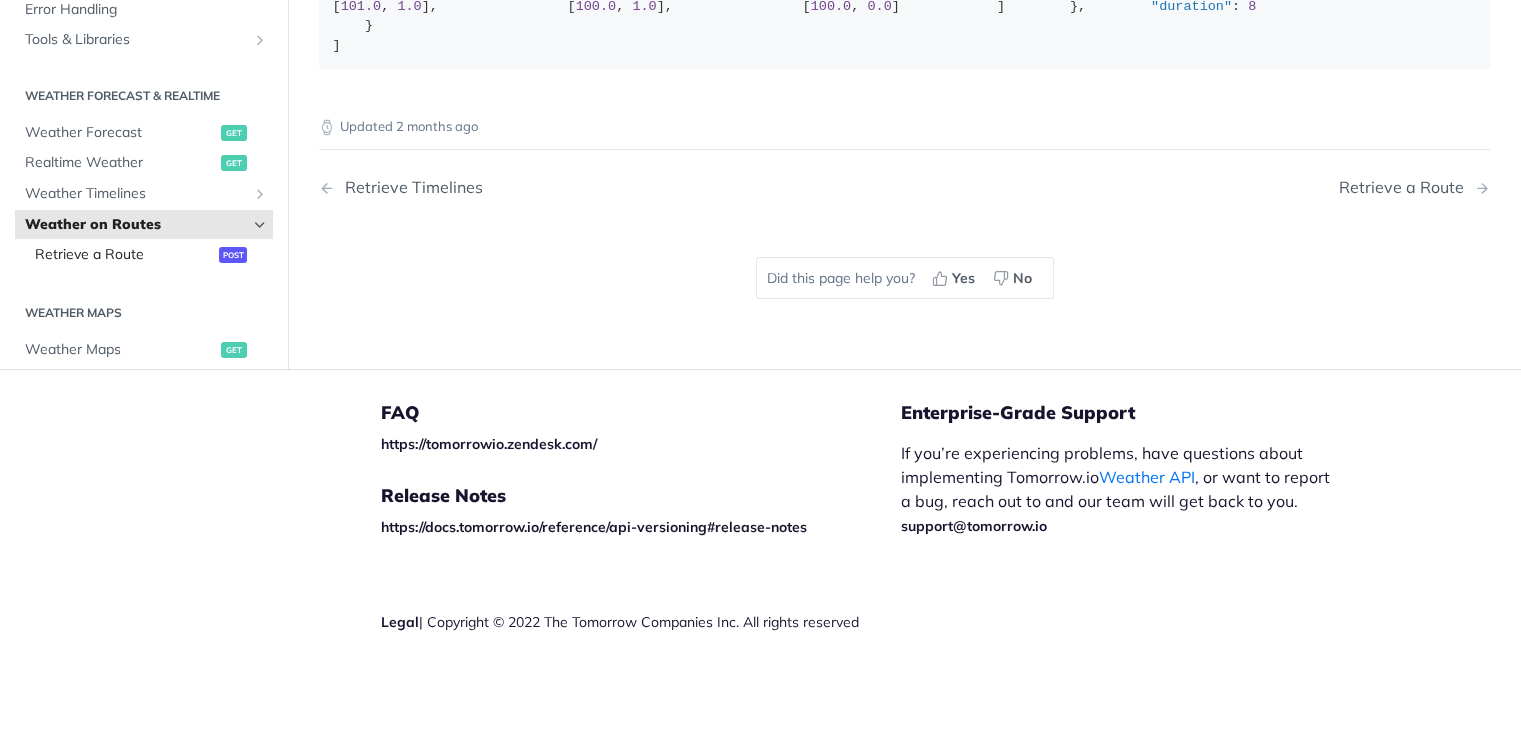 click on "Retrieve a Route" at bounding box center [124, 256] 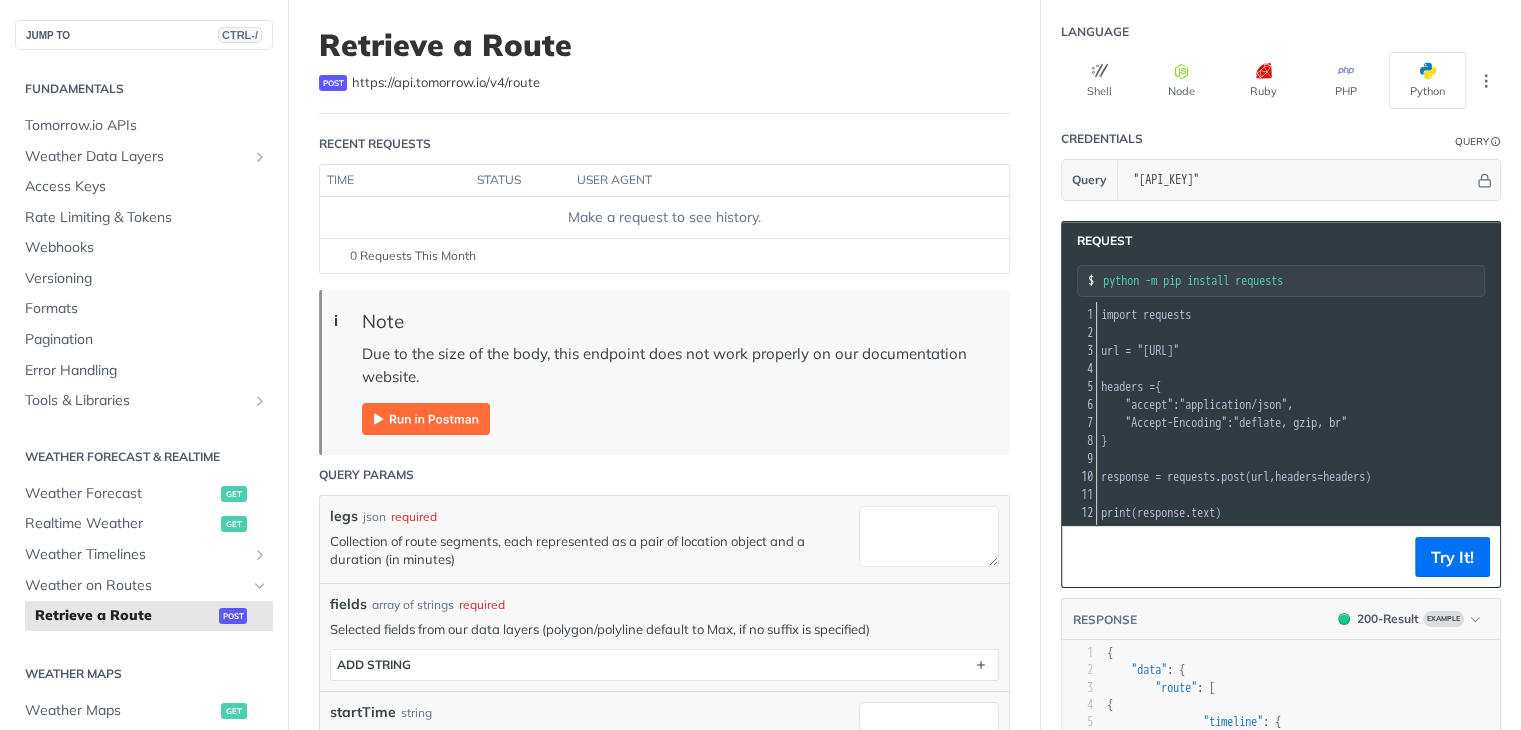 scroll, scrollTop: 0, scrollLeft: 0, axis: both 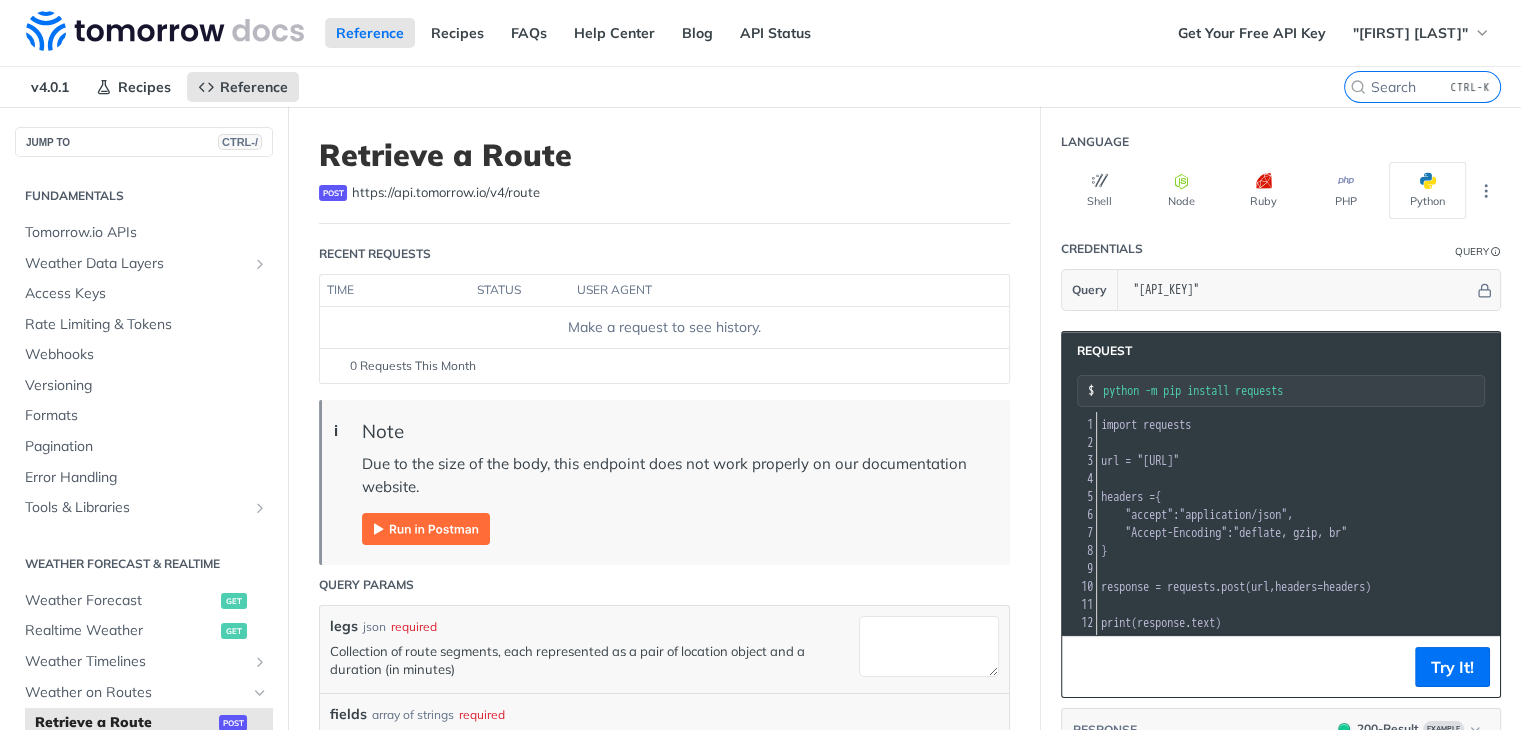 click at bounding box center [426, 529] 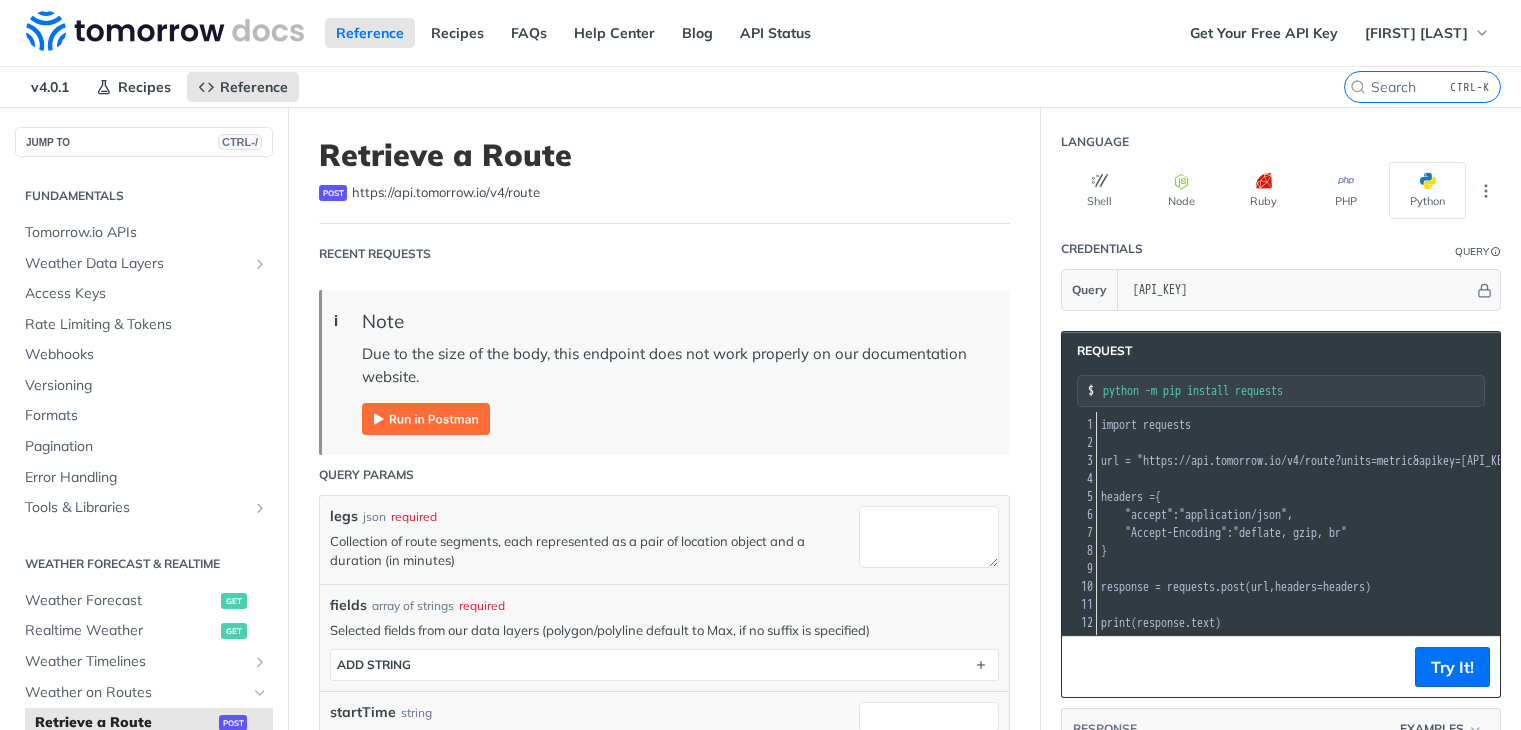 scroll, scrollTop: 0, scrollLeft: 0, axis: both 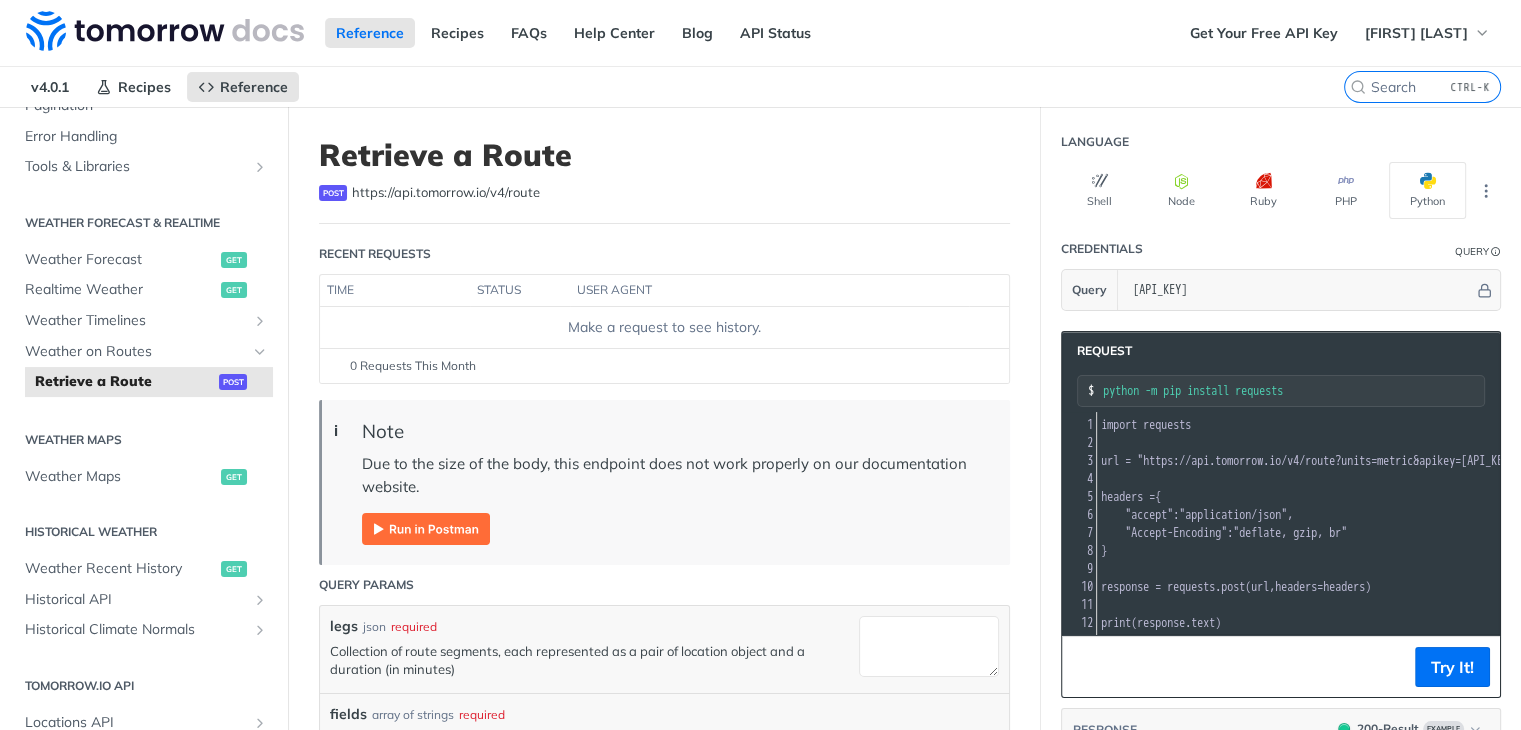 click at bounding box center (426, 529) 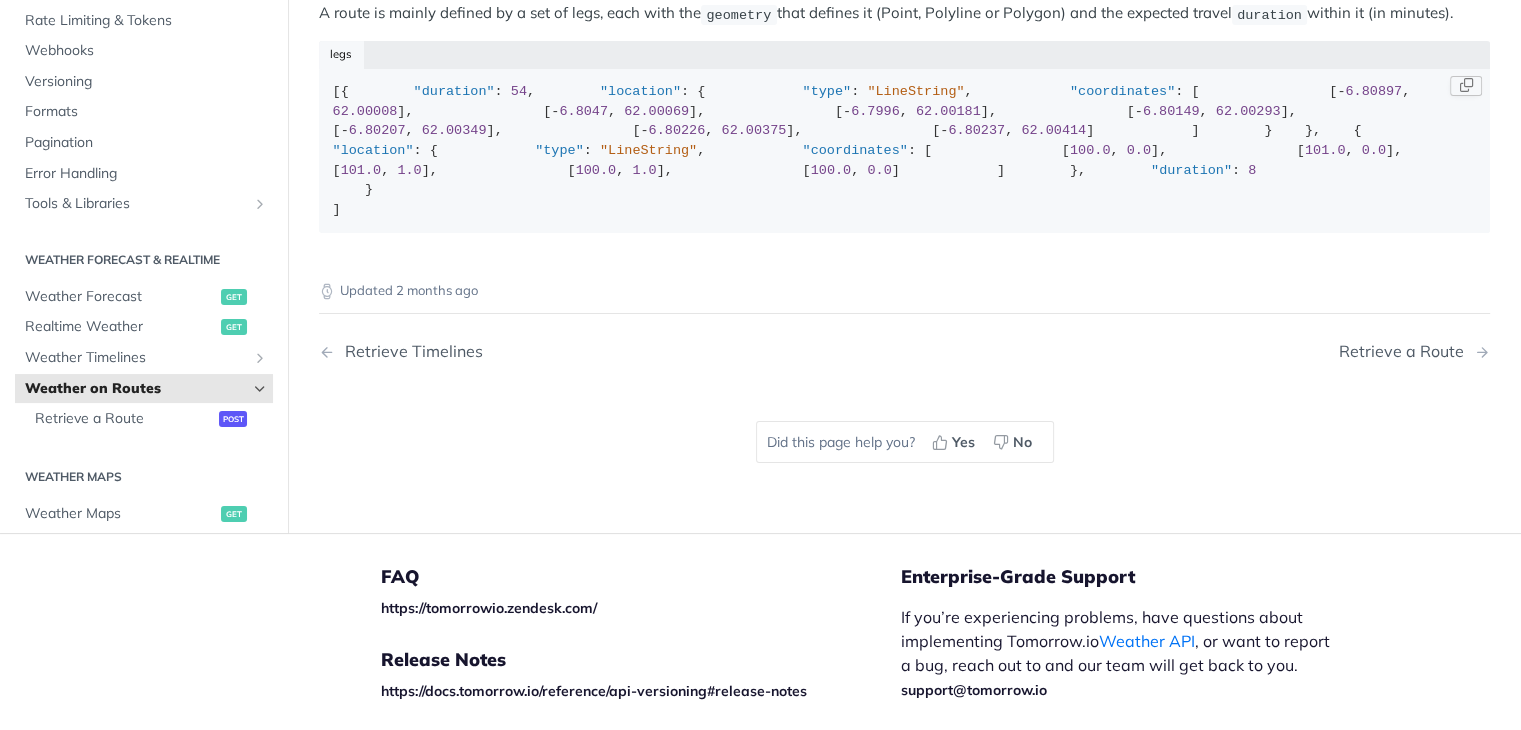 scroll, scrollTop: 400, scrollLeft: 0, axis: vertical 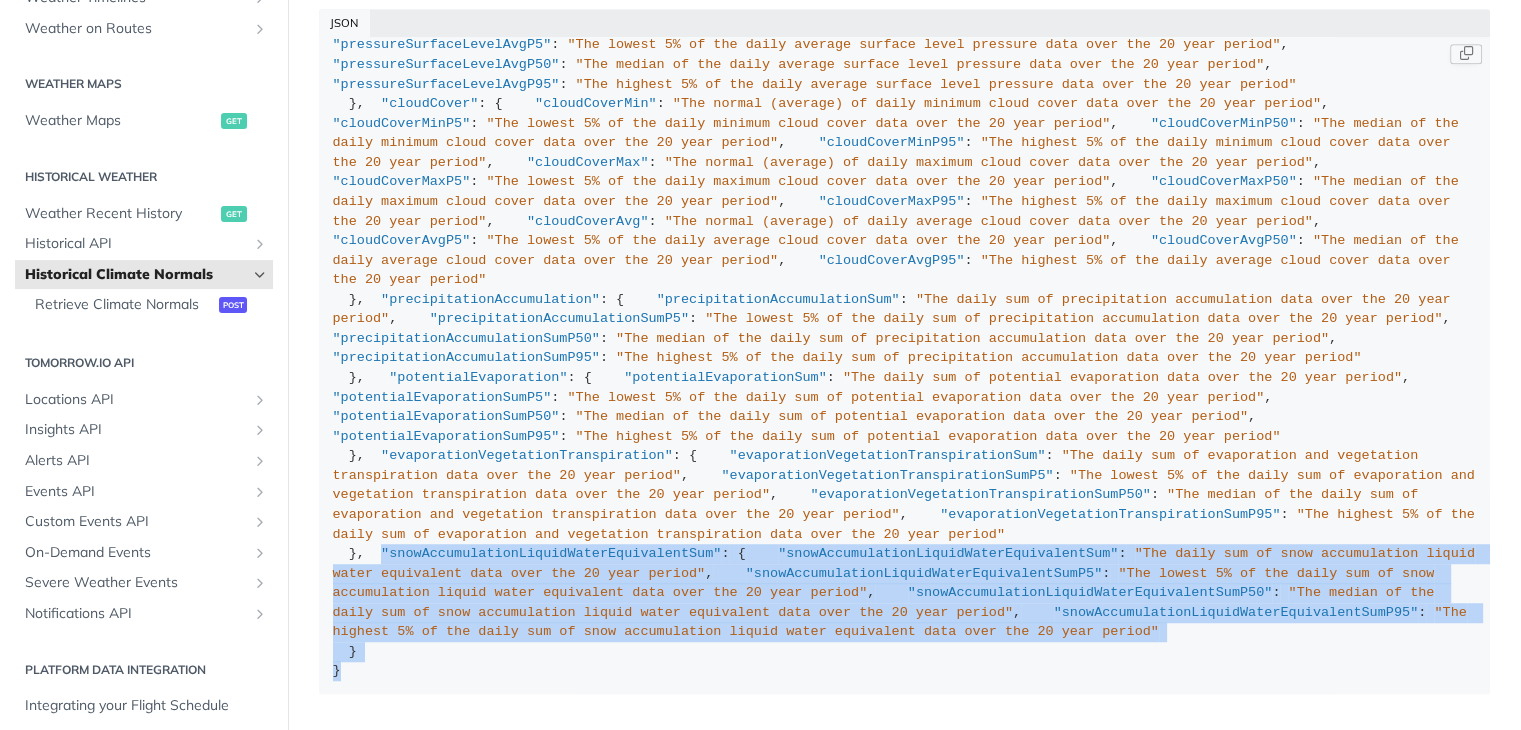drag, startPoint x: 348, startPoint y: 640, endPoint x: 348, endPoint y: 461, distance: 179 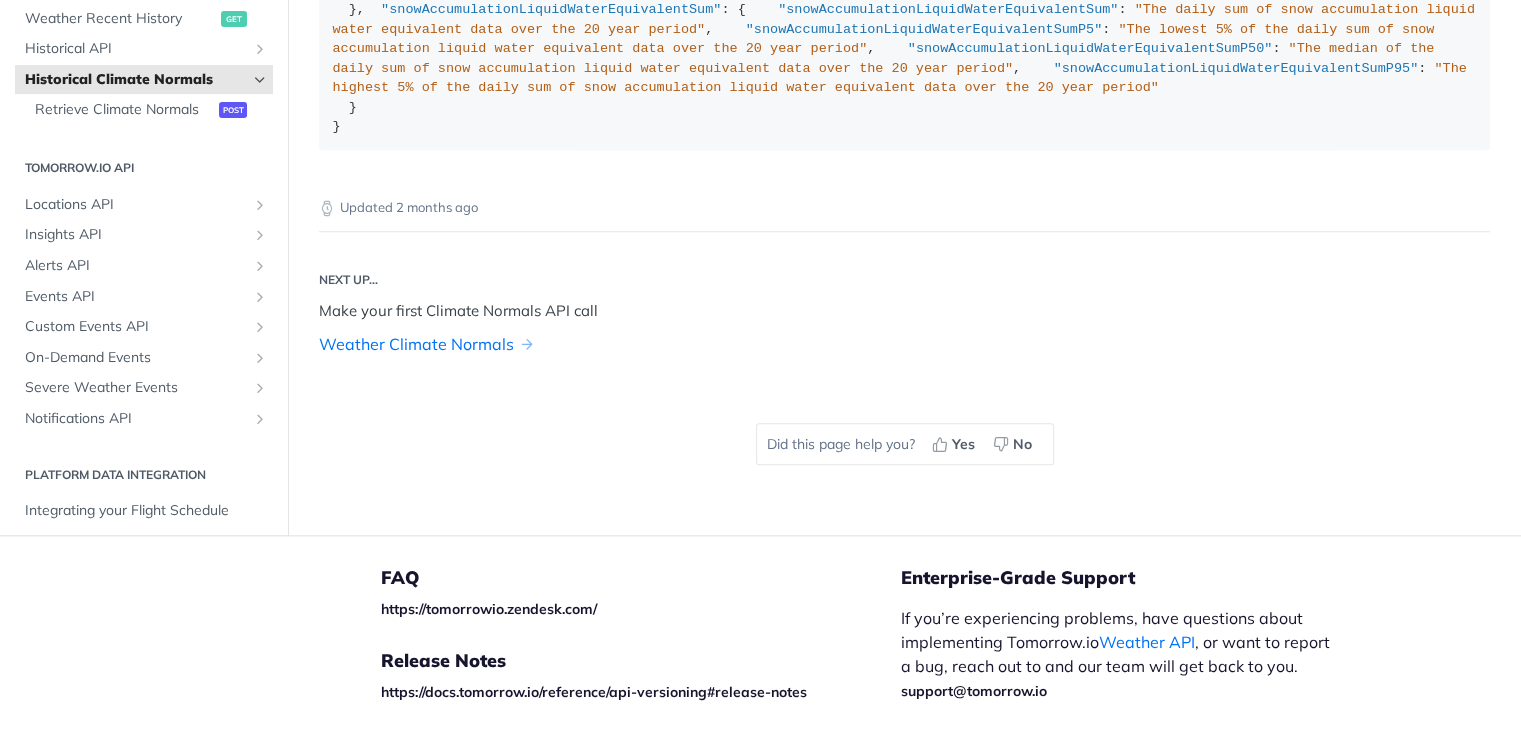 scroll, scrollTop: 2000, scrollLeft: 0, axis: vertical 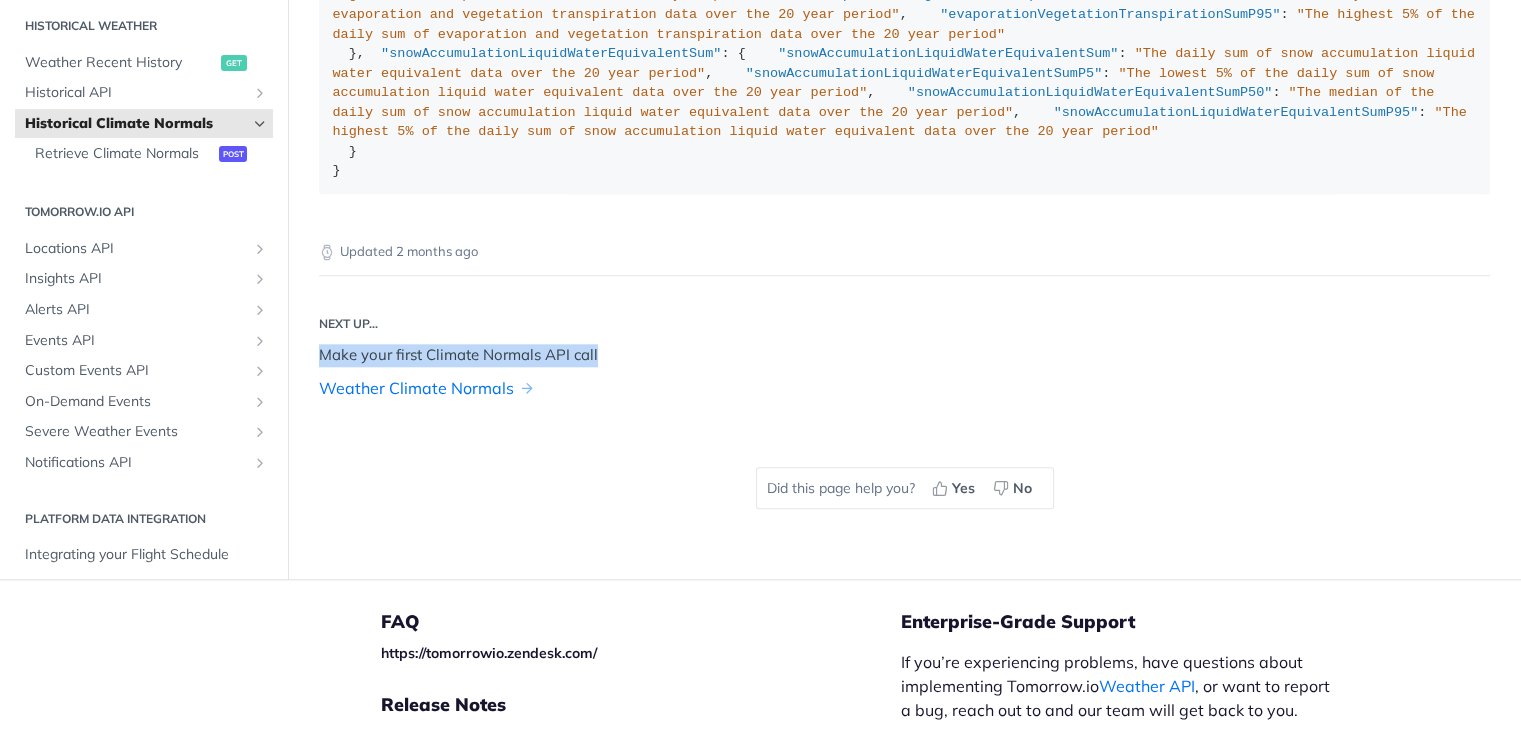 drag, startPoint x: 624, startPoint y: 321, endPoint x: 304, endPoint y: 315, distance: 320.05624 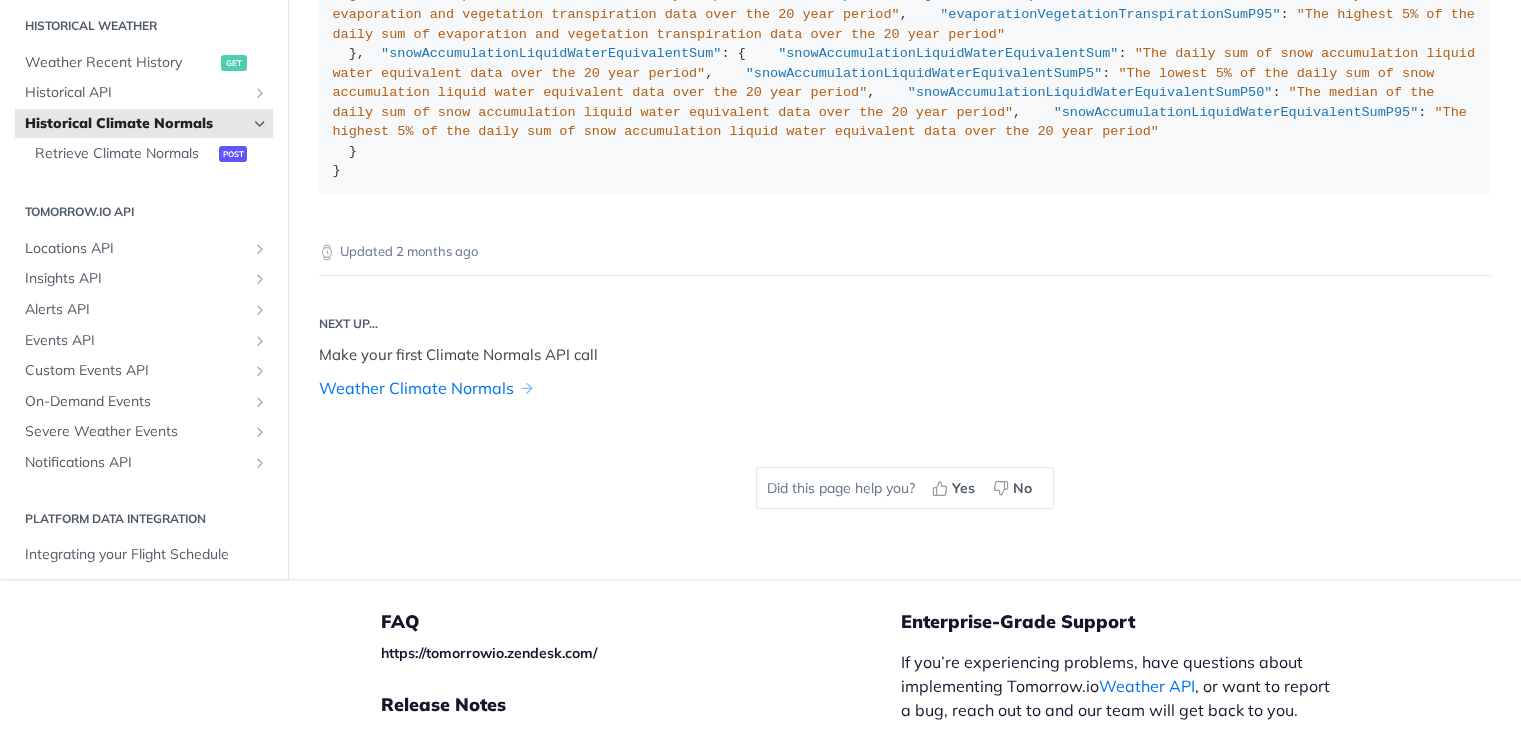 click on "Updated   2 months ago   Next up... Make your first Climate Normals API call Weather Climate Normals Did this page help you? Yes No" at bounding box center (904, 379) 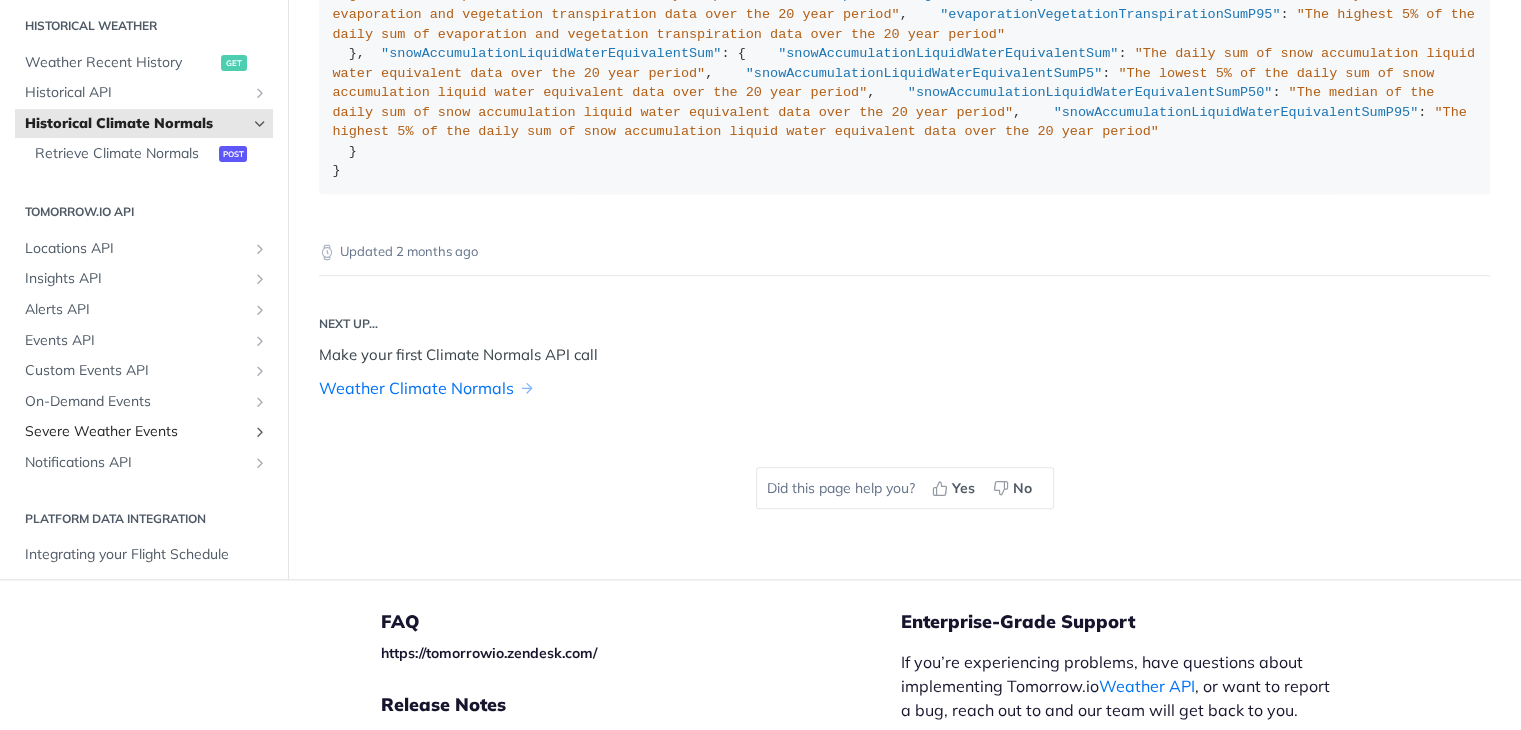 click on "Severe Weather Events" at bounding box center [136, 433] 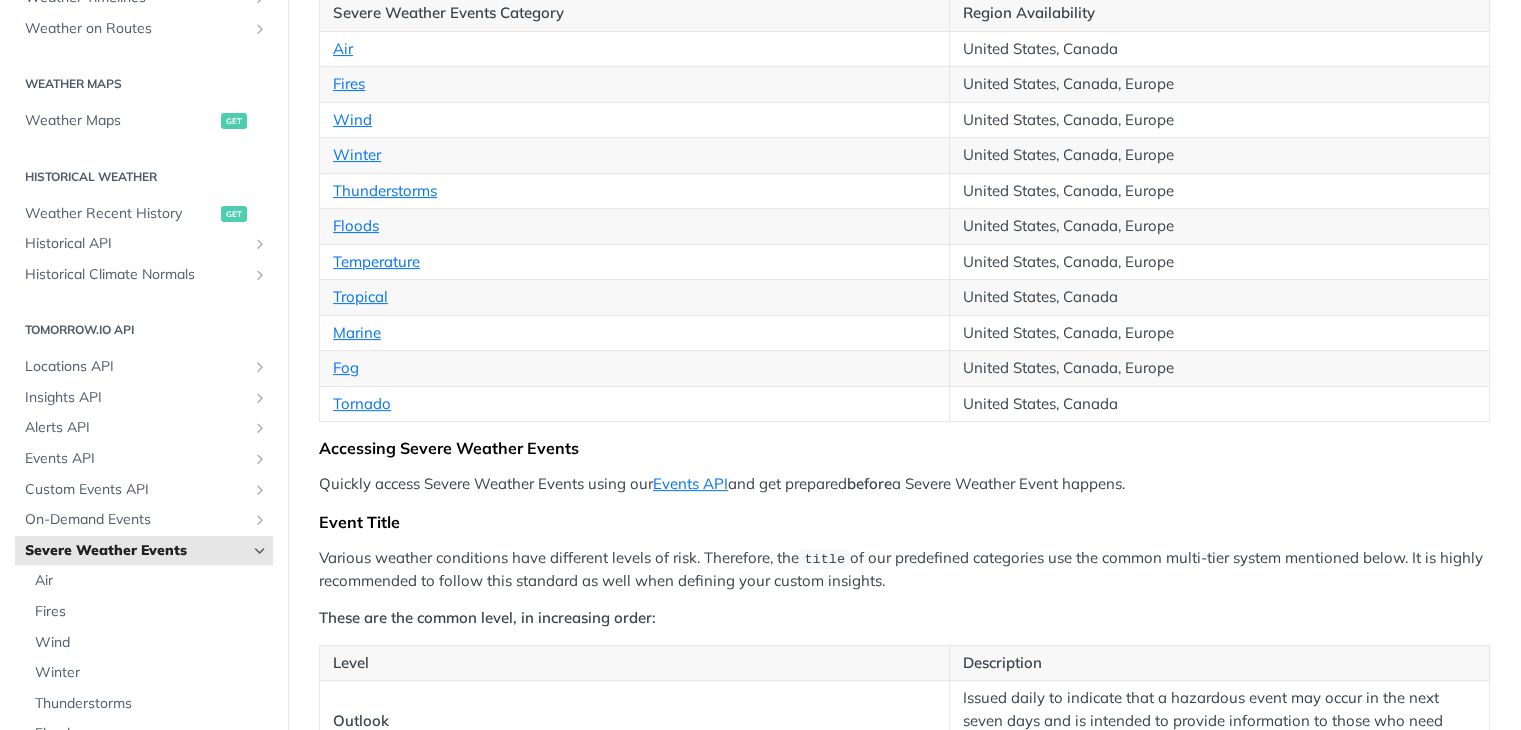 scroll, scrollTop: 200, scrollLeft: 0, axis: vertical 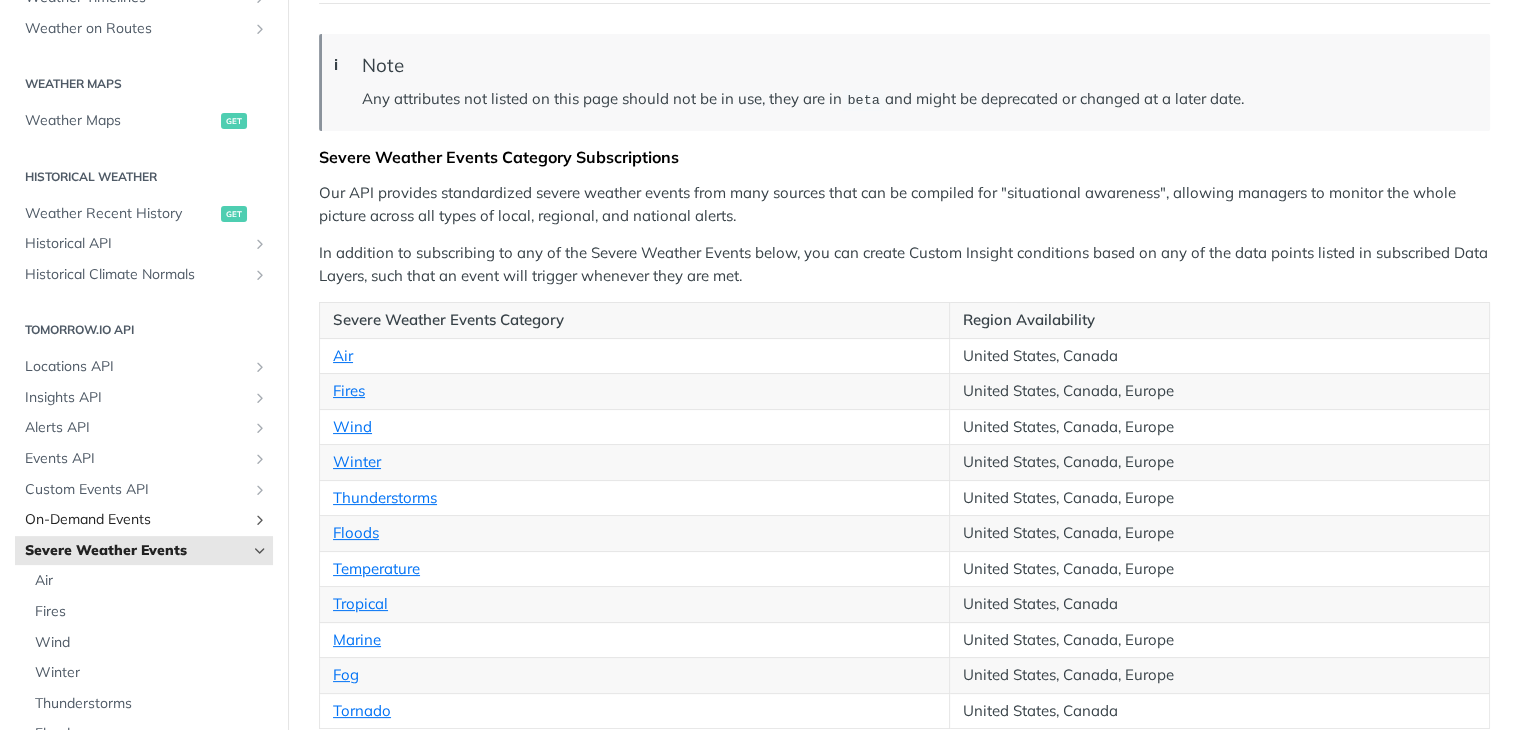 click on "On-Demand Events" at bounding box center (136, 520) 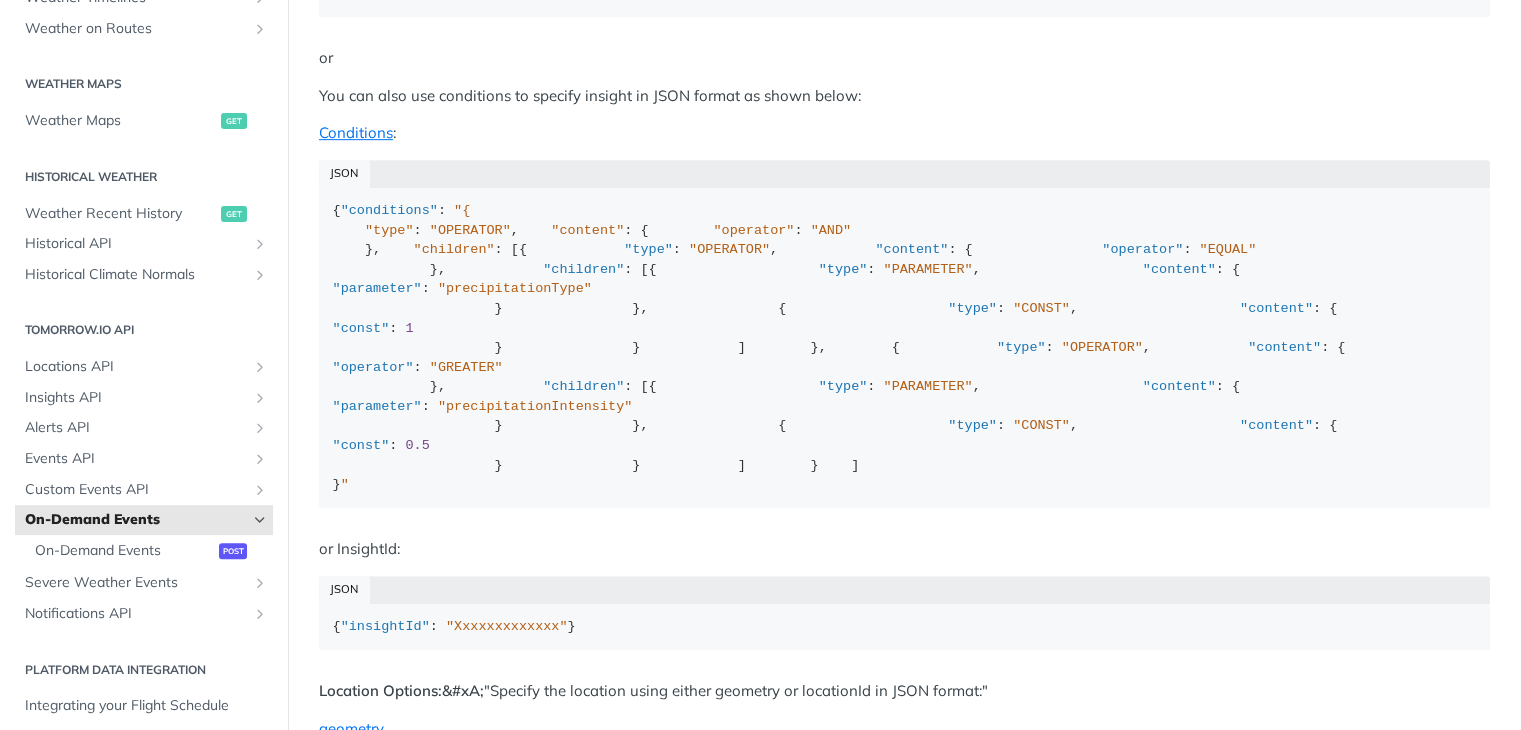 scroll, scrollTop: 1000, scrollLeft: 0, axis: vertical 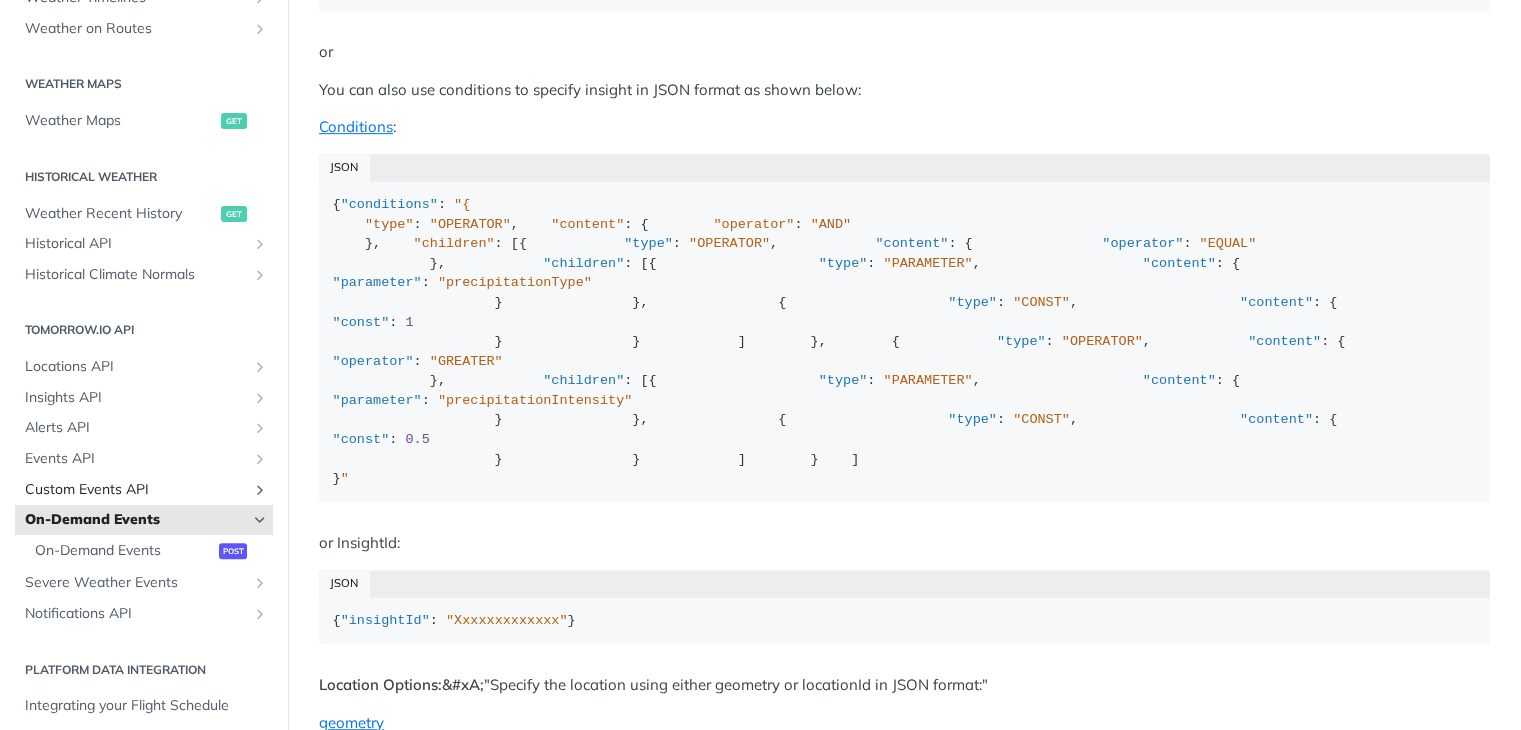 click on "Custom Events API" at bounding box center (136, 490) 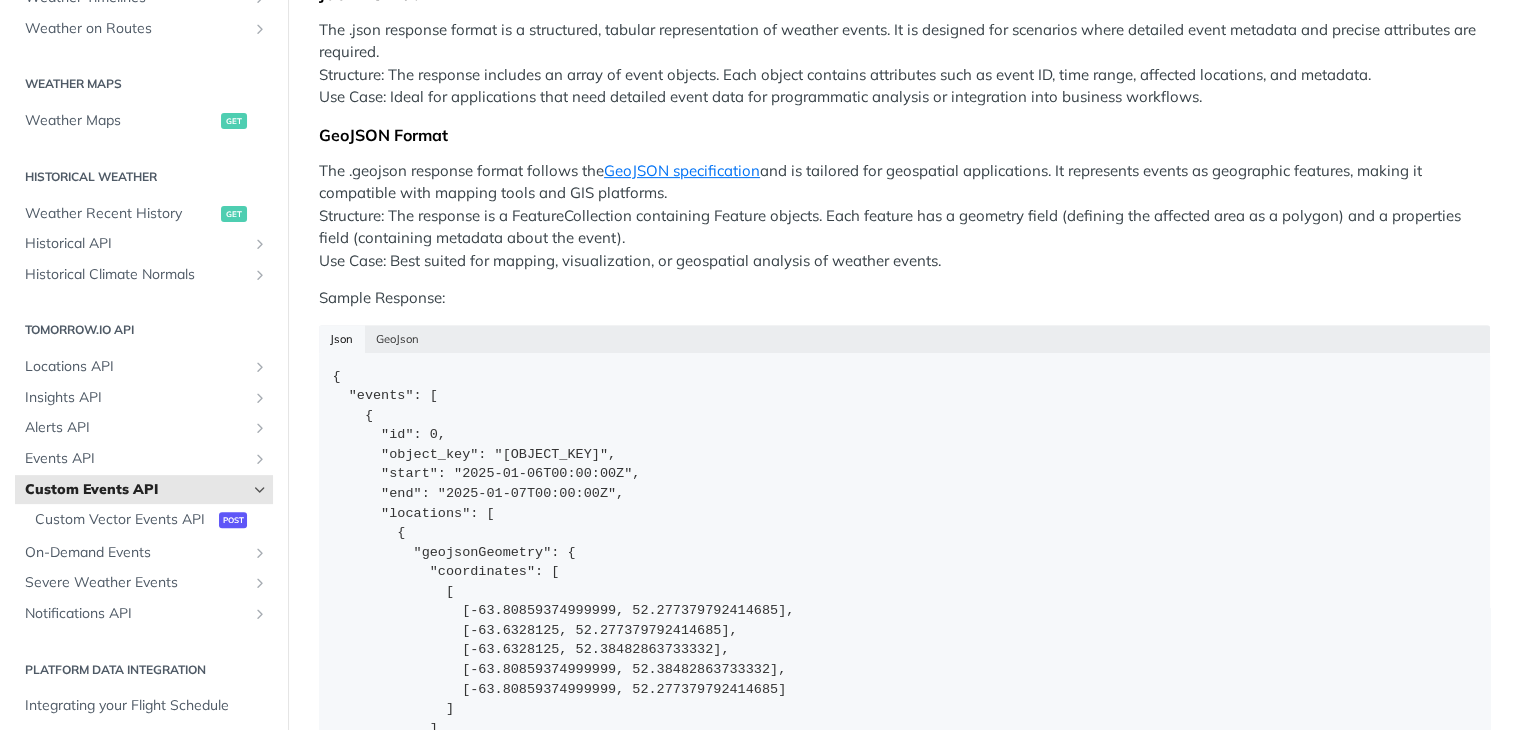 scroll, scrollTop: 1000, scrollLeft: 0, axis: vertical 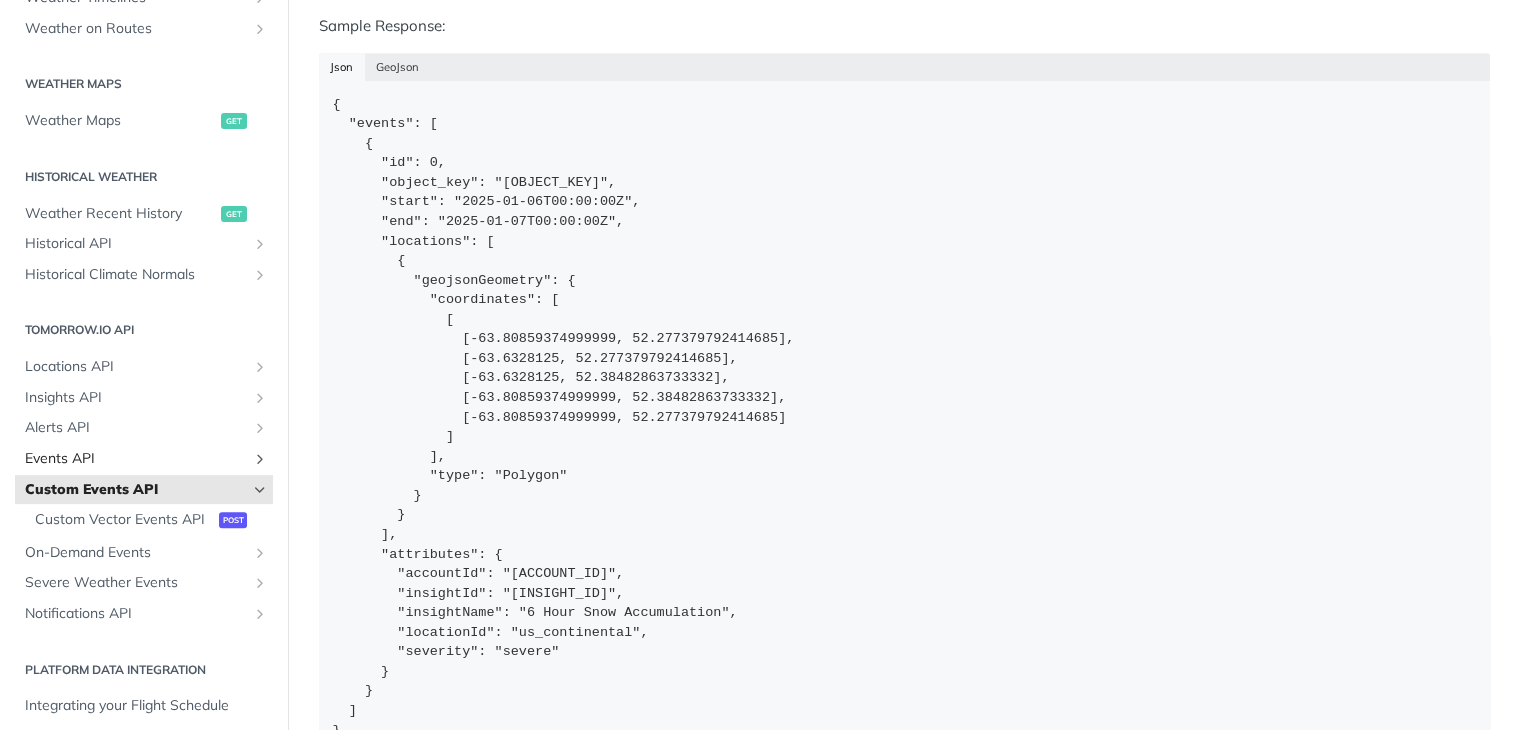 click on "Events API" at bounding box center [136, 459] 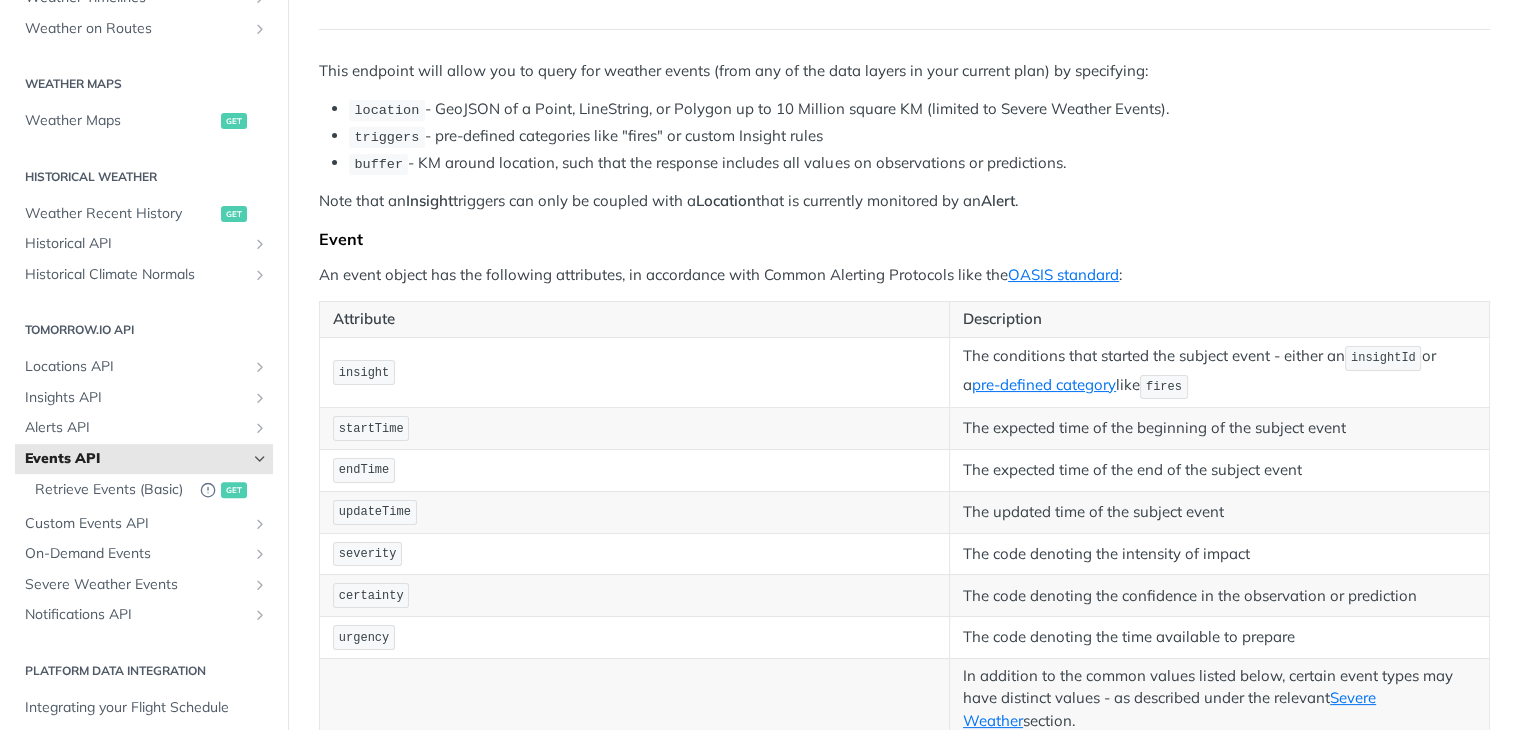 scroll, scrollTop: 200, scrollLeft: 0, axis: vertical 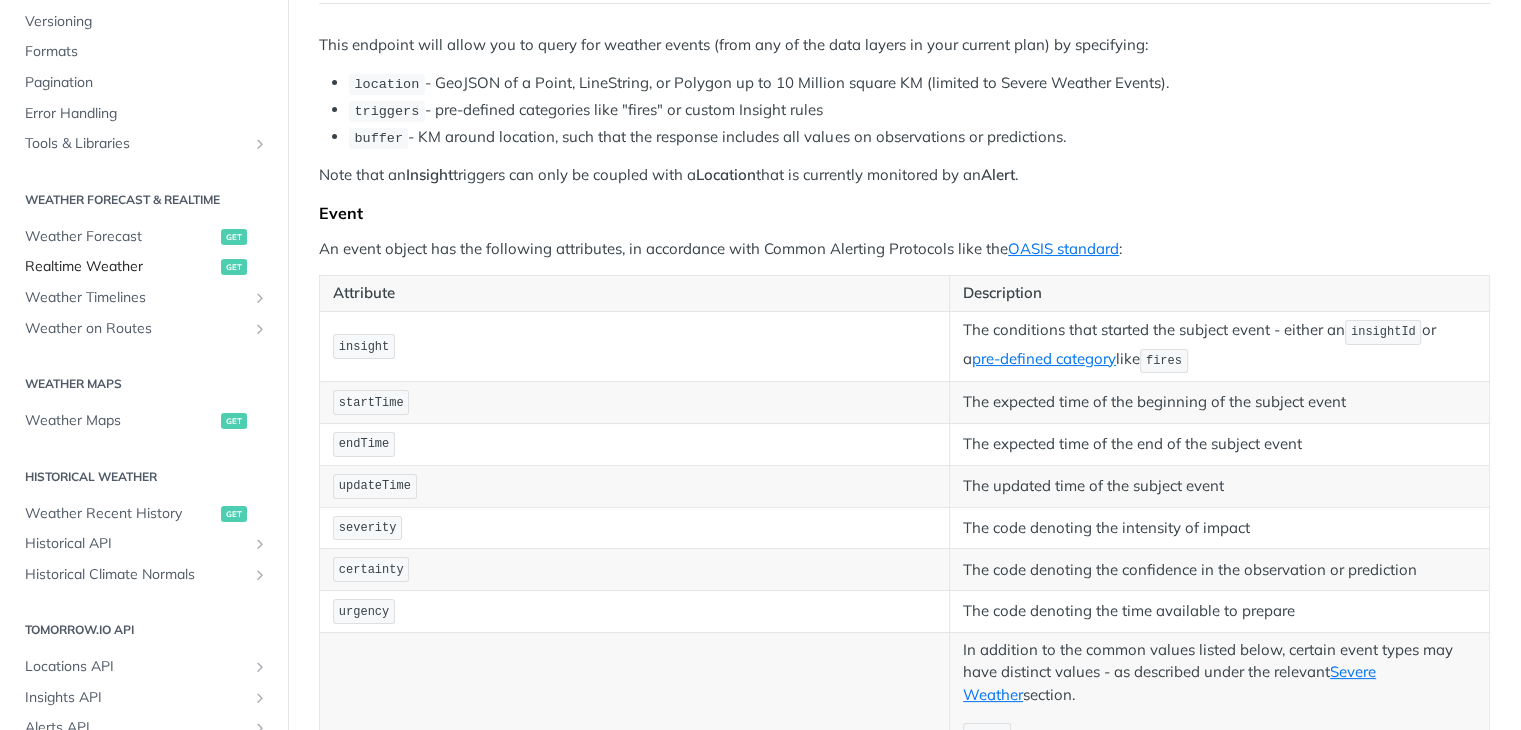click on "Realtime Weather" at bounding box center (120, 267) 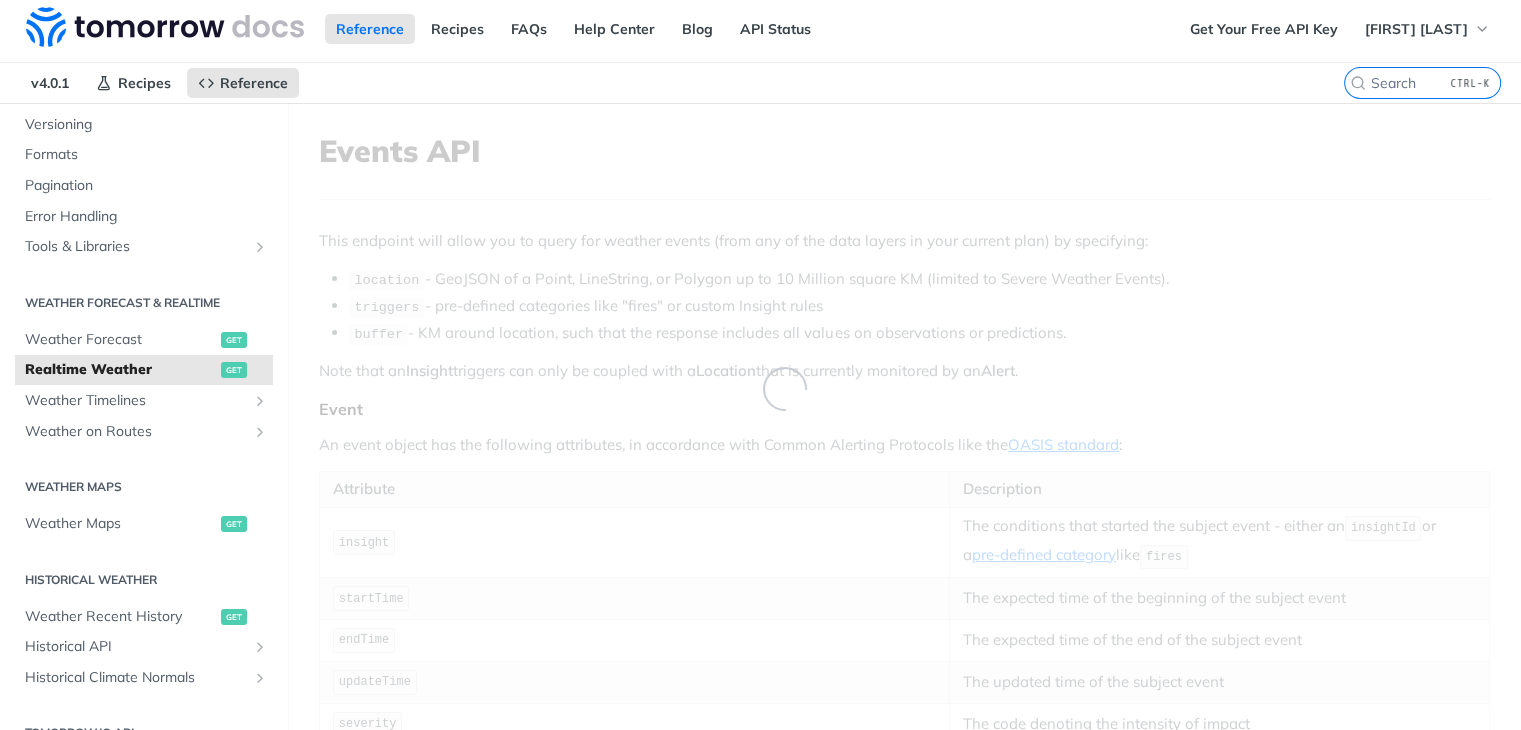 scroll, scrollTop: 0, scrollLeft: 0, axis: both 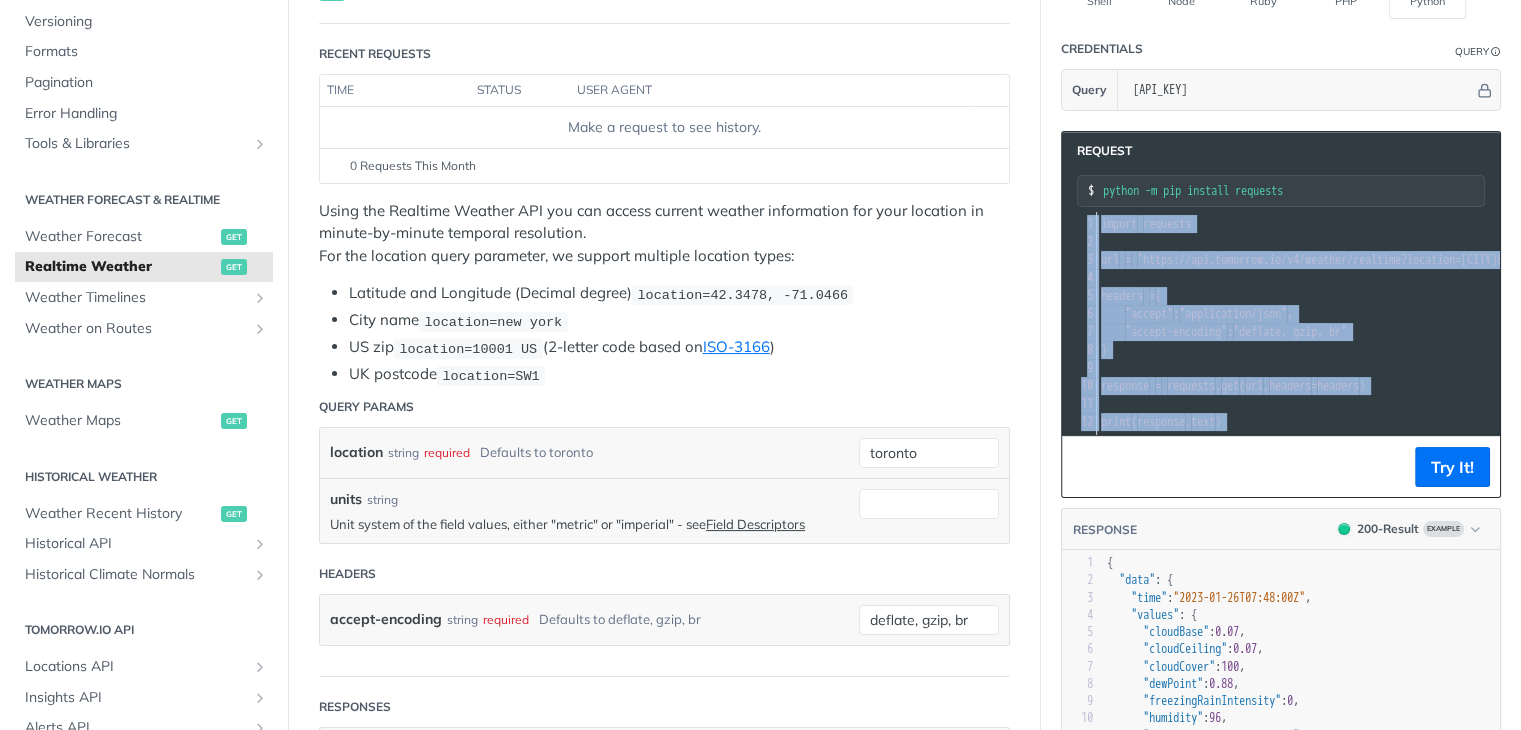 drag, startPoint x: 1232, startPoint y: 433, endPoint x: 1438, endPoint y: 423, distance: 206.24257 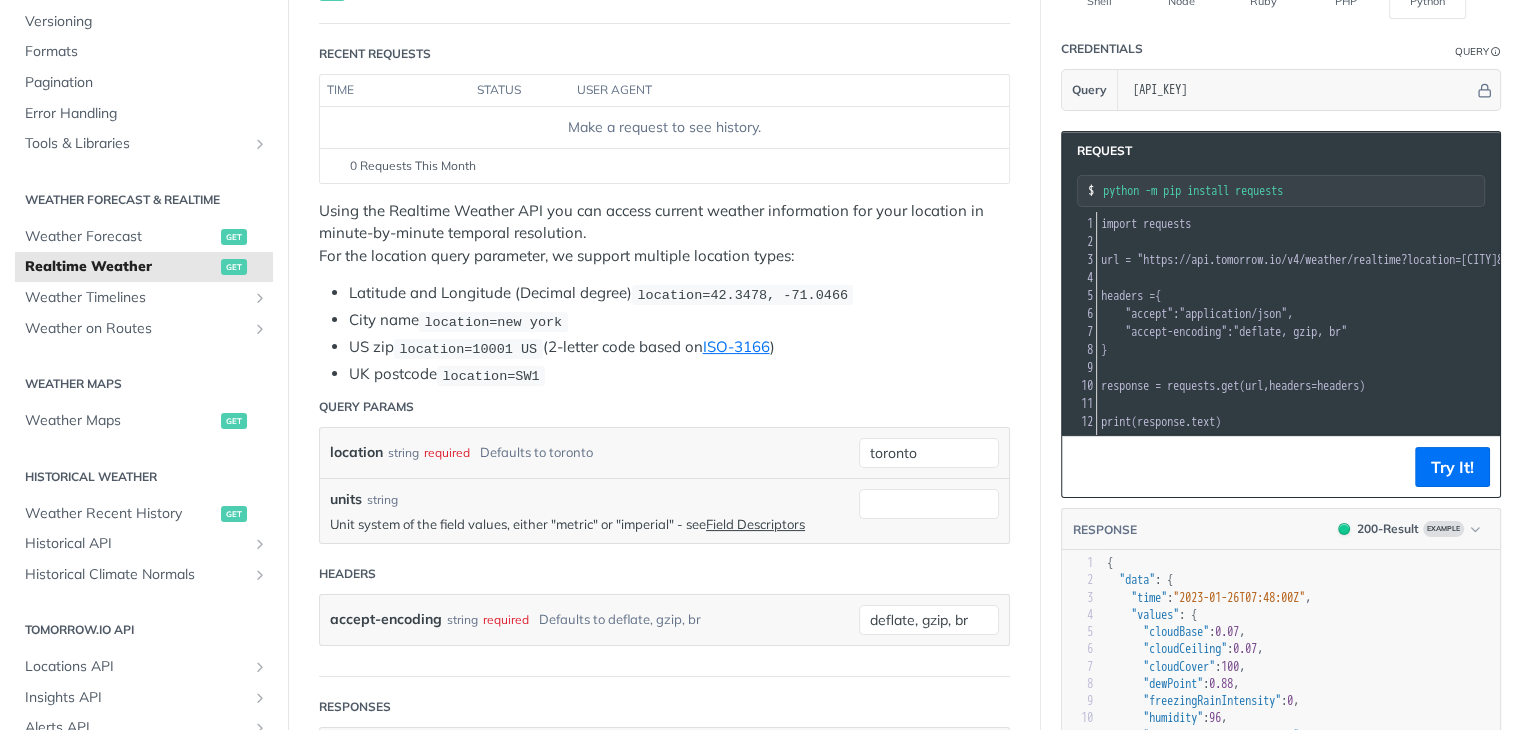 click on "​" at bounding box center [1457, 368] 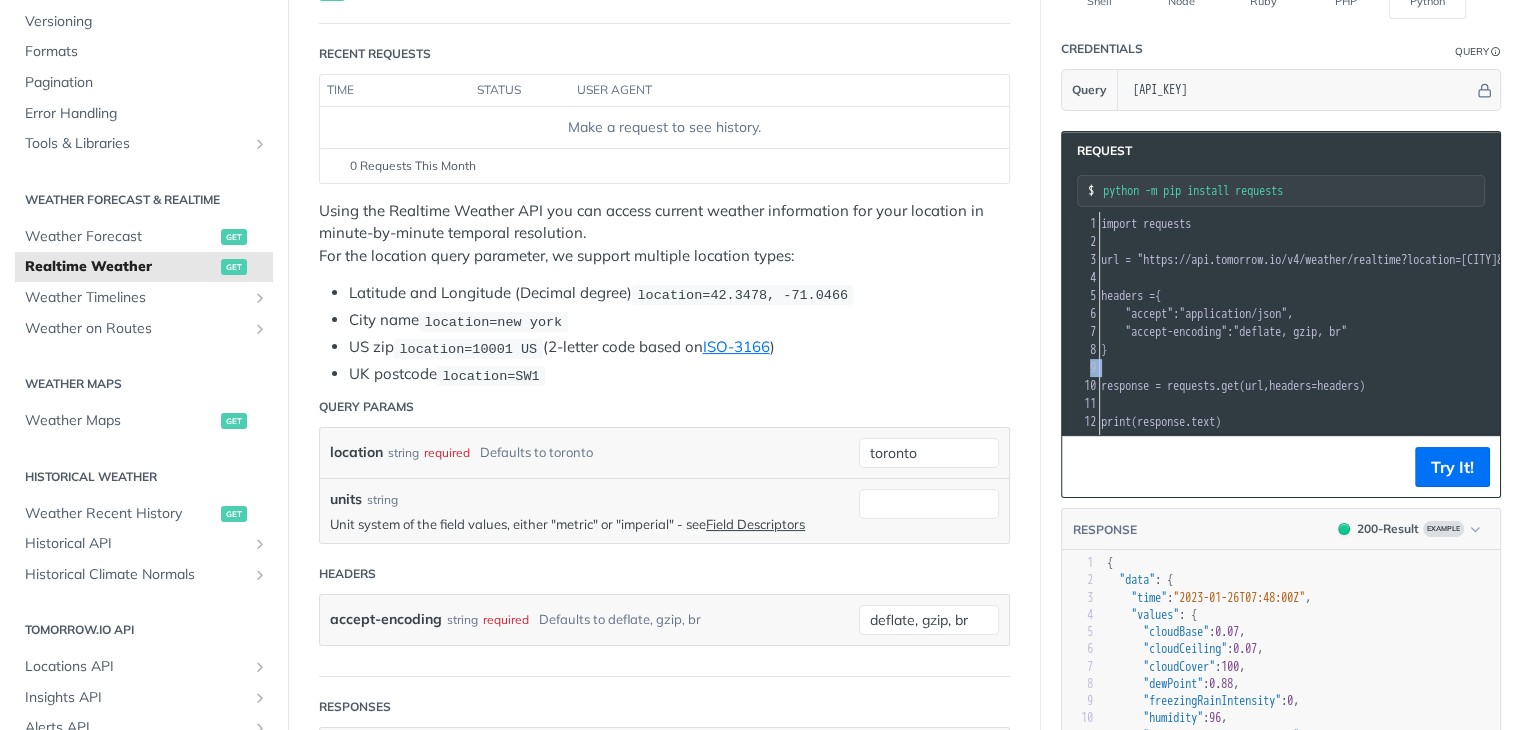 scroll, scrollTop: 0, scrollLeft: 330, axis: horizontal 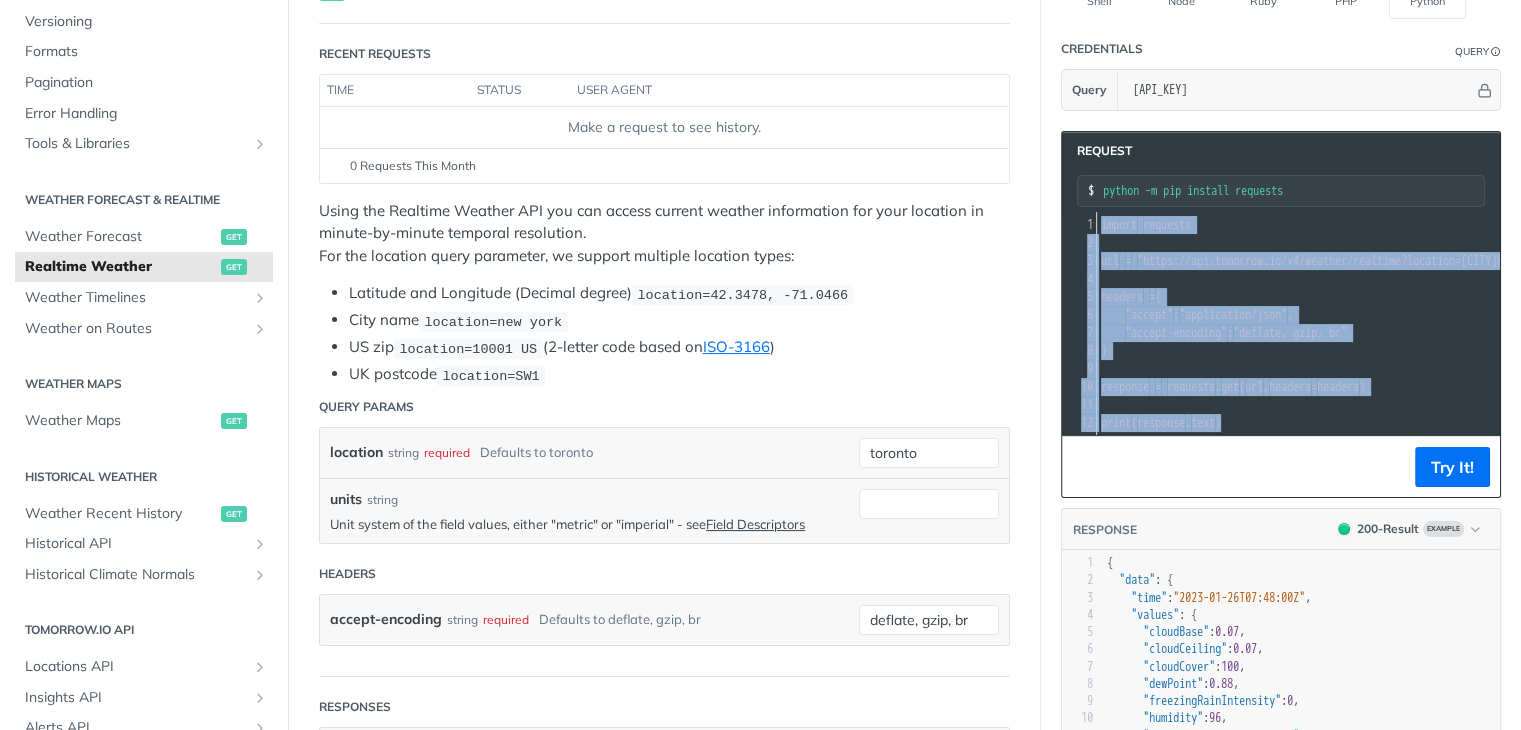 drag, startPoint x: 1253, startPoint y: 410, endPoint x: 1023, endPoint y: 183, distance: 323.15475 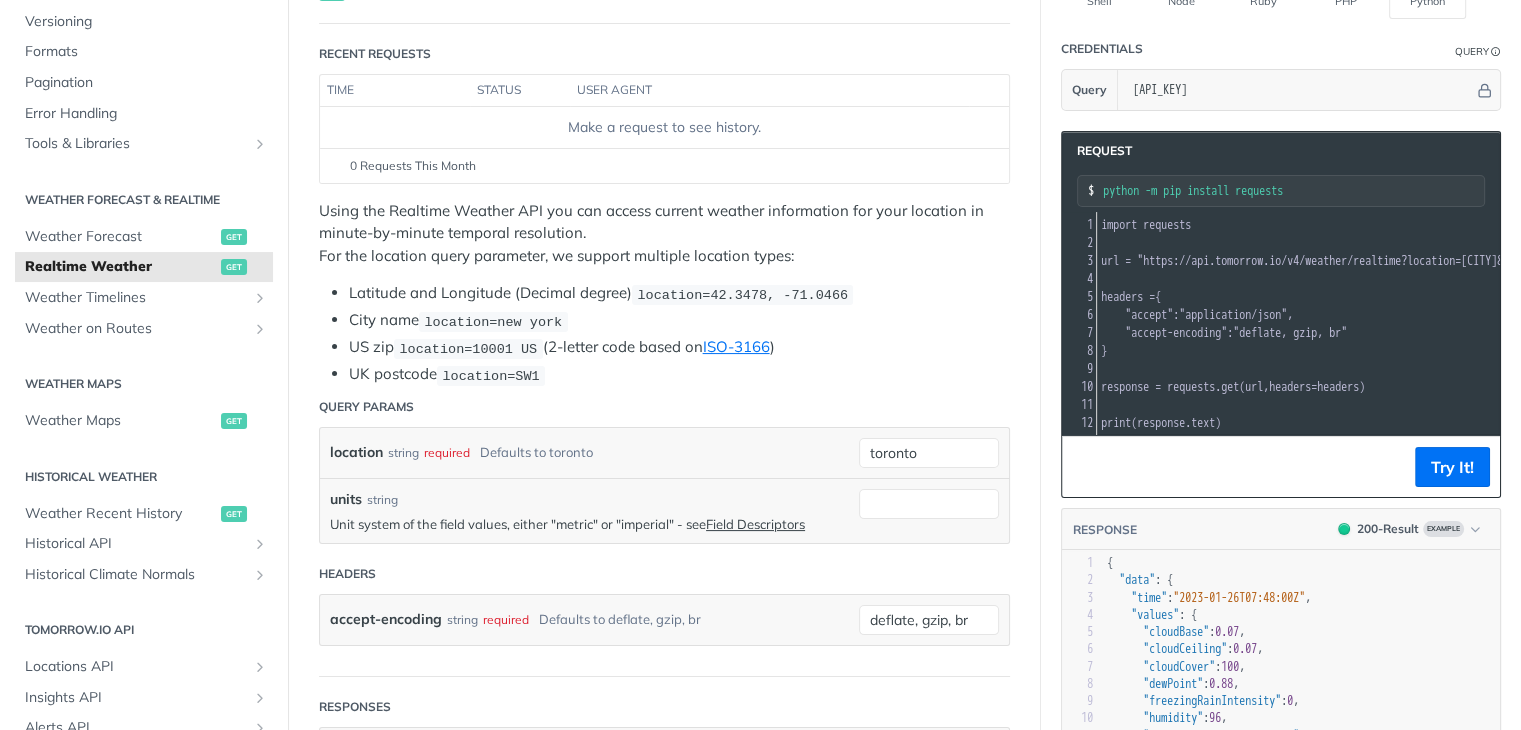 click on "headers   =  {" at bounding box center (1457, 297) 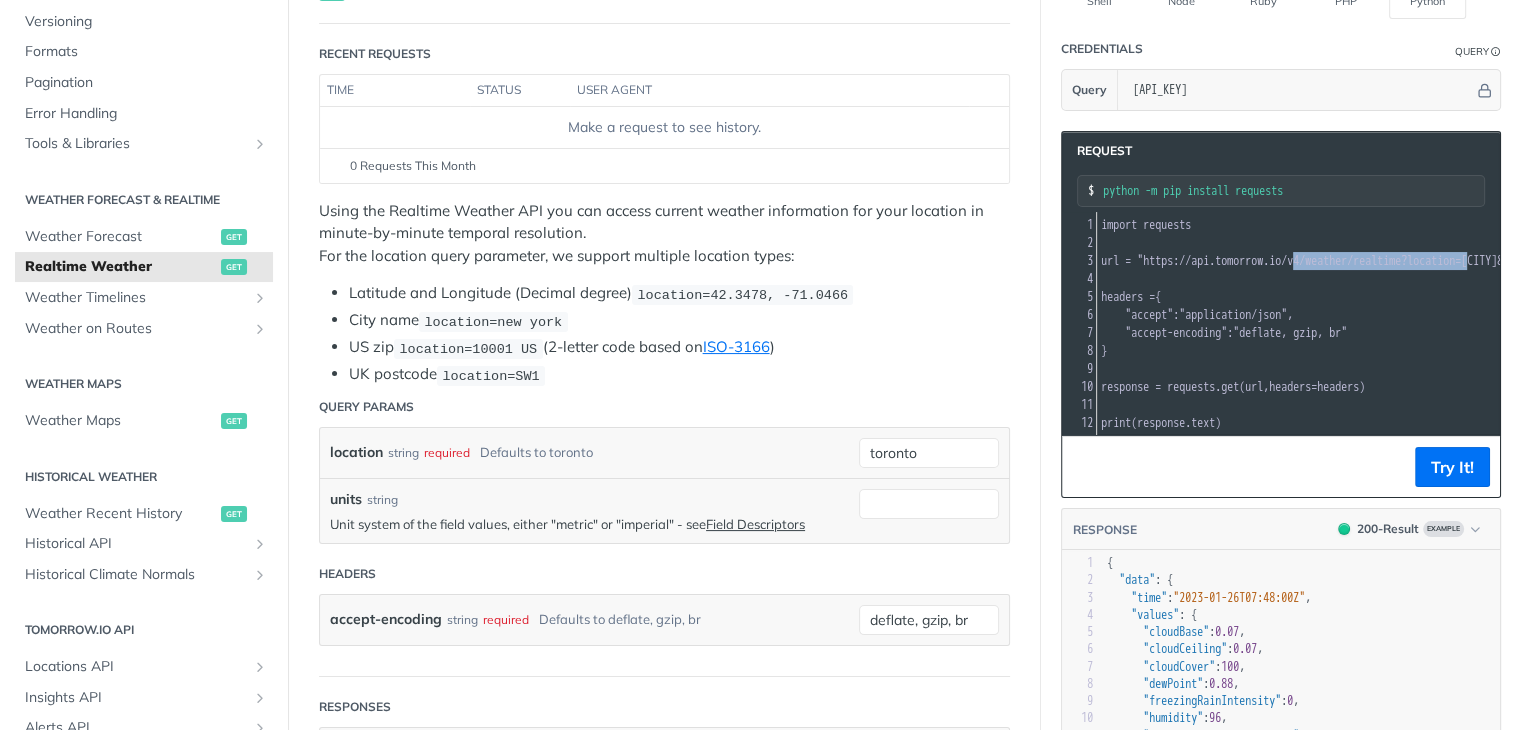scroll, scrollTop: 0, scrollLeft: 160, axis: horizontal 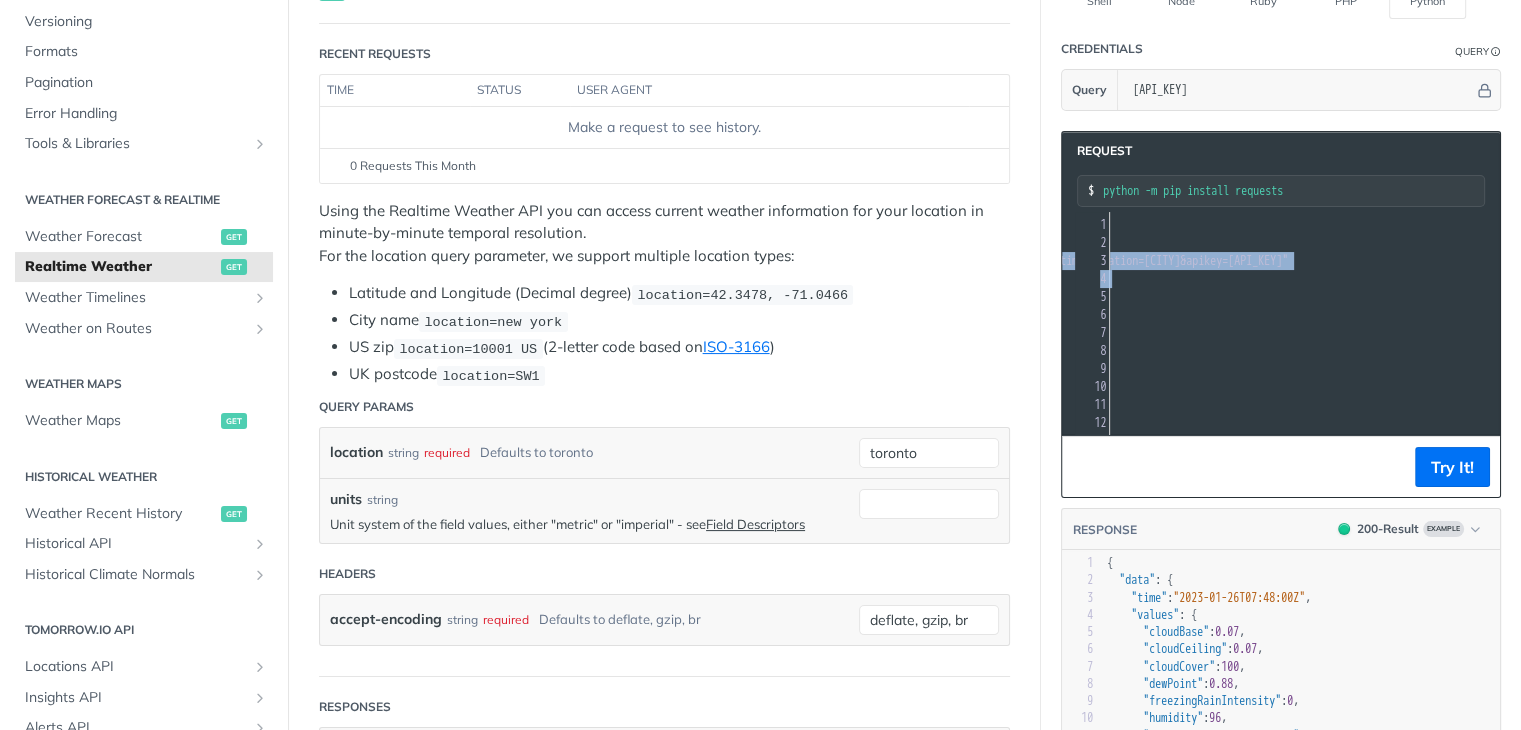 drag, startPoint x: 1312, startPoint y: 263, endPoint x: 1485, endPoint y: 255, distance: 173.18488 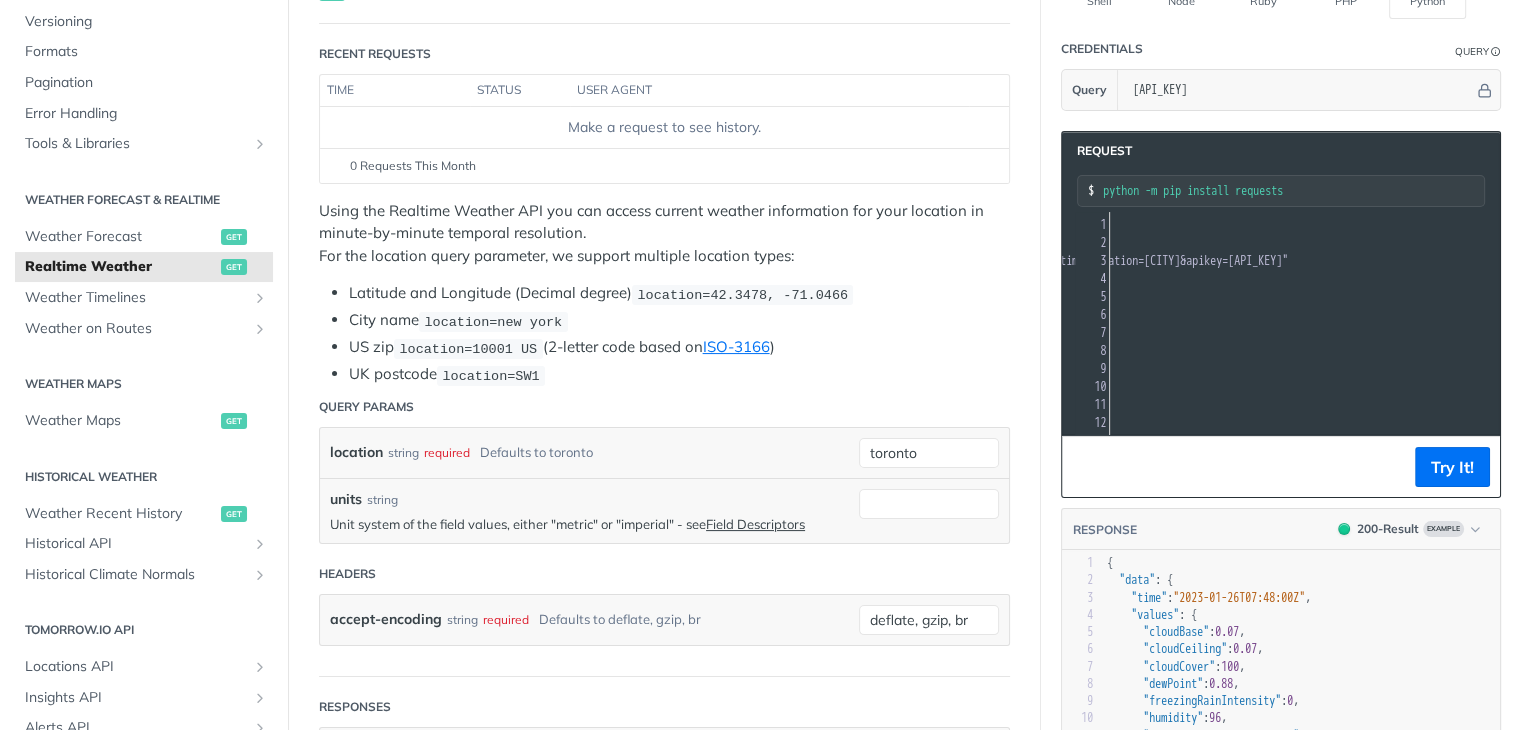 click on ""https://api.tomorrow.io/v4/weather/realtime?location=[CITY]&apikey=[API_KEY]"" at bounding box center (1054, 261) 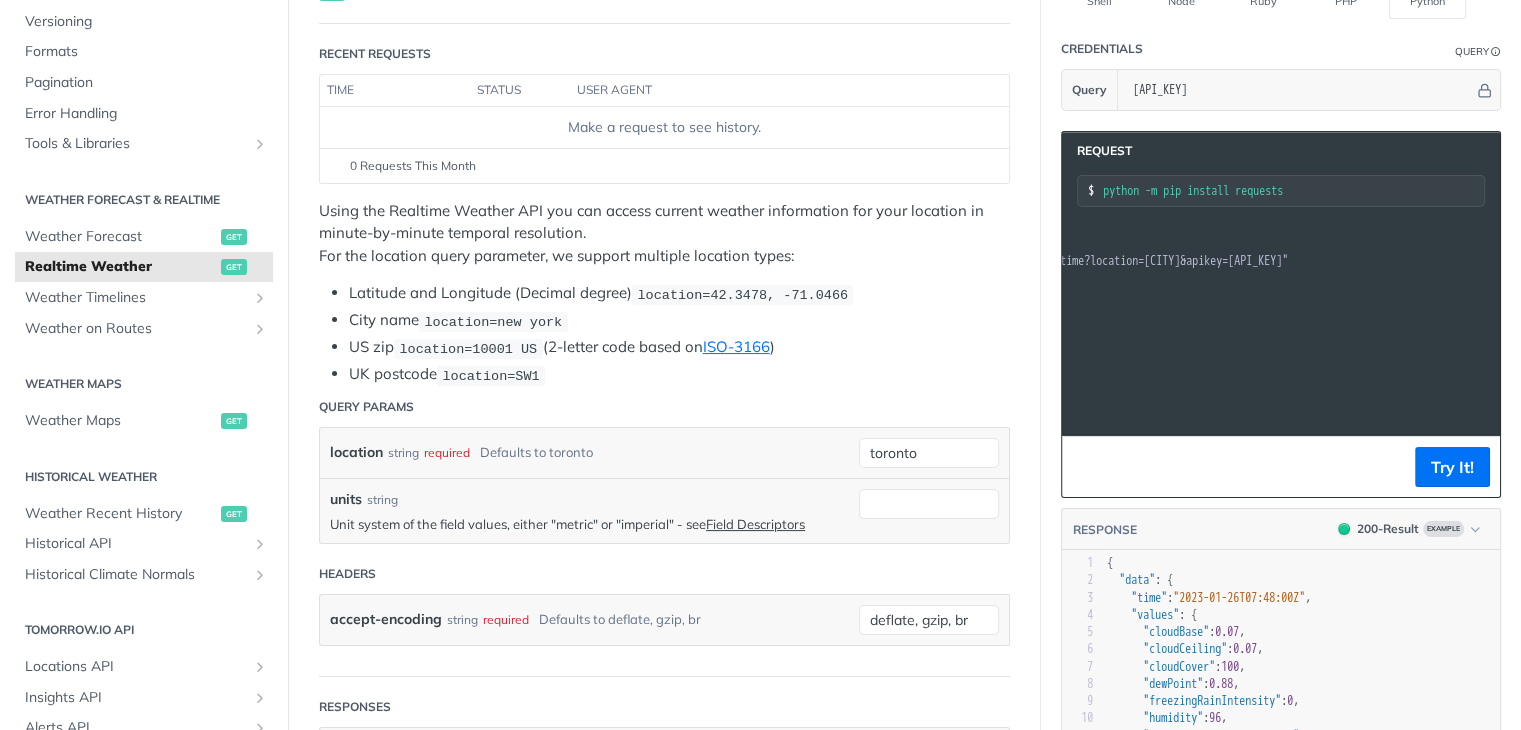 scroll, scrollTop: 0, scrollLeft: 183, axis: horizontal 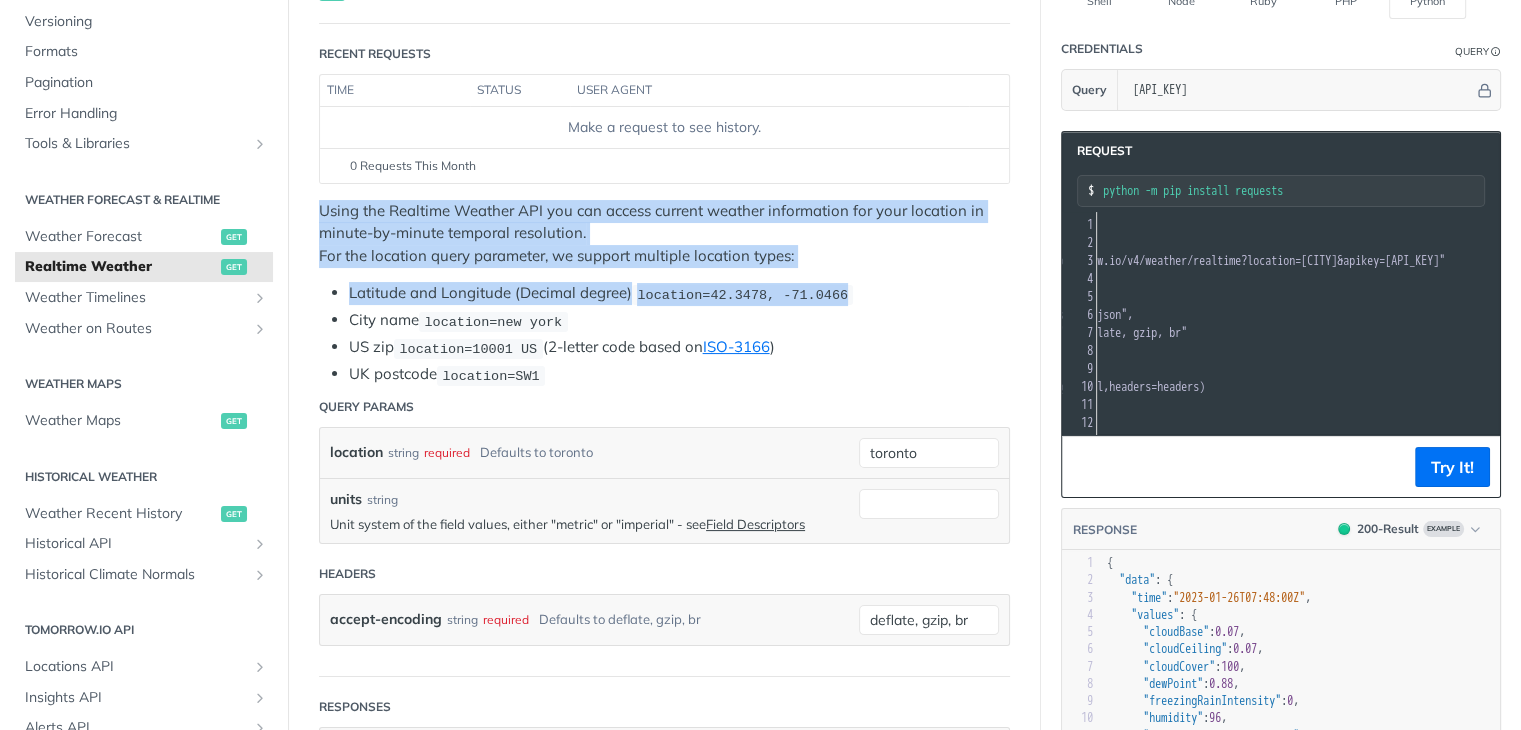 drag, startPoint x: 840, startPoint y: 288, endPoint x: 320, endPoint y: 205, distance: 526.5824 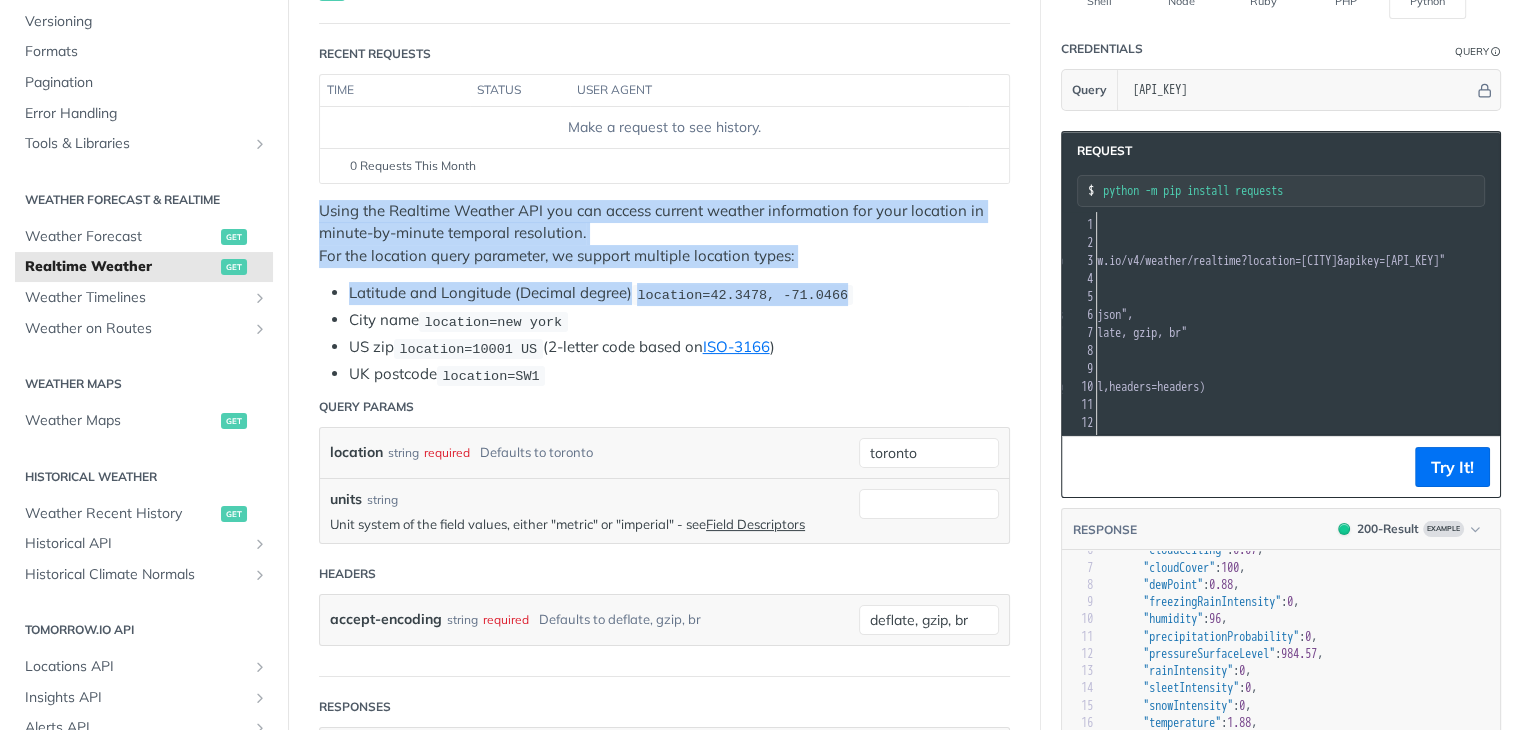 scroll, scrollTop: 99, scrollLeft: 0, axis: vertical 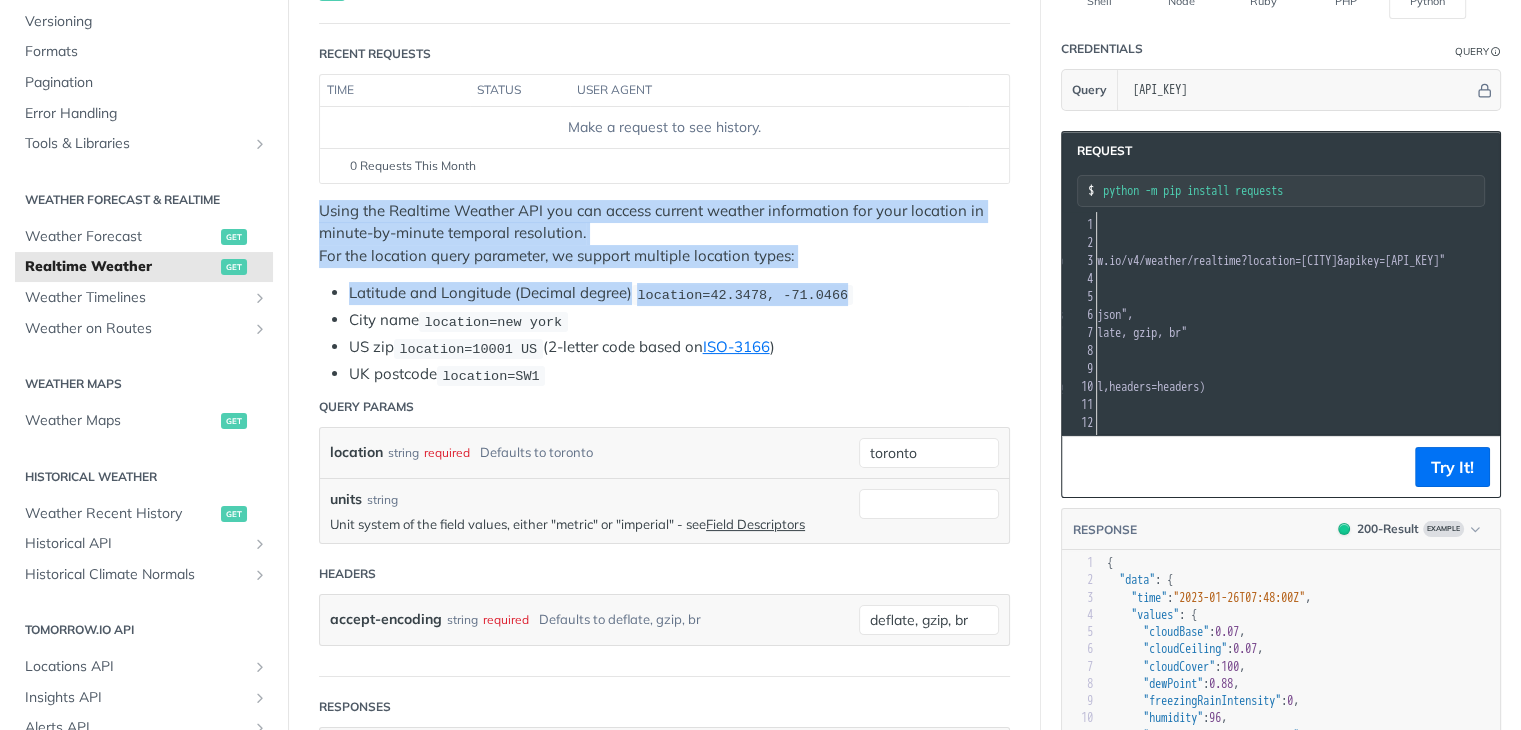 click on ""cloudBase" :  0.07 ," at bounding box center [1337, 632] 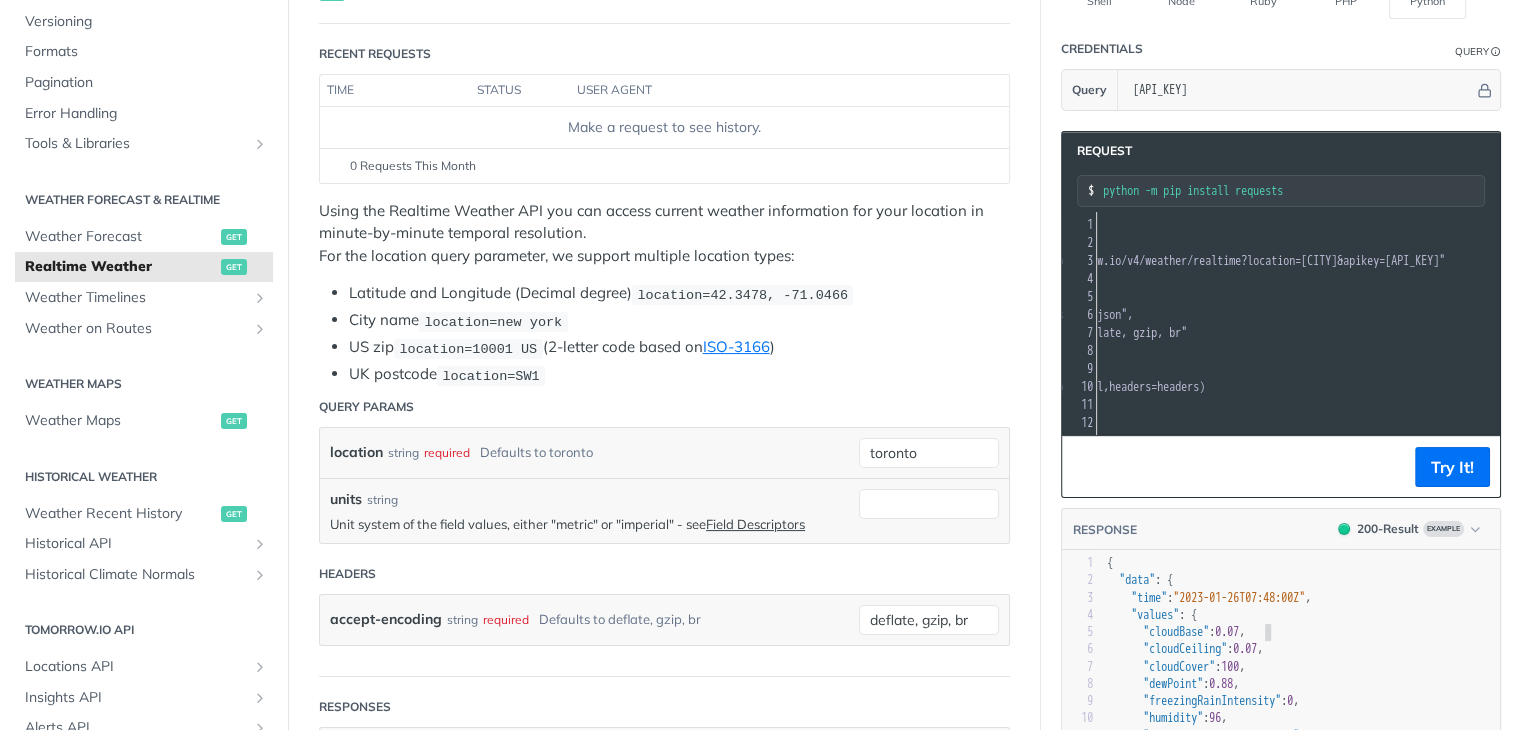 type on "{
"data": {
"time": "2023-01-26T07:48:00Z",
"values": {
"cloudBase": 0.07,
"cloudCeiling": 0.07,
"cloudCover": 100,
"dewPoint": 0.88,
"freezingRainIntensity": 0,
"humidity": 96,
"precipitationProbability": 0,
"pressureSurfaceLevel": 984.57,
"rainIntensity": 0,
"sleetIntensity": 0,
"snowIntensity": 0,
"temperature": 1.88,
"temperatureApparent": -0.69,
"uvHealthConcern": 0,
"uvIndex": 0,
"visibility": 9.9,
"weatherCode": 1001,
"windDirection": 10,
"windGust": 3.38,
"windSpeed": 2.38
}
},
"location": {
"lat": 43.653480529785156,
"lon": -79.3839340209961,
"name": "Old Toronto, Toronto, Golden Horseshoe, Ontario, Canada",
"type": "administrative"
}
}" 